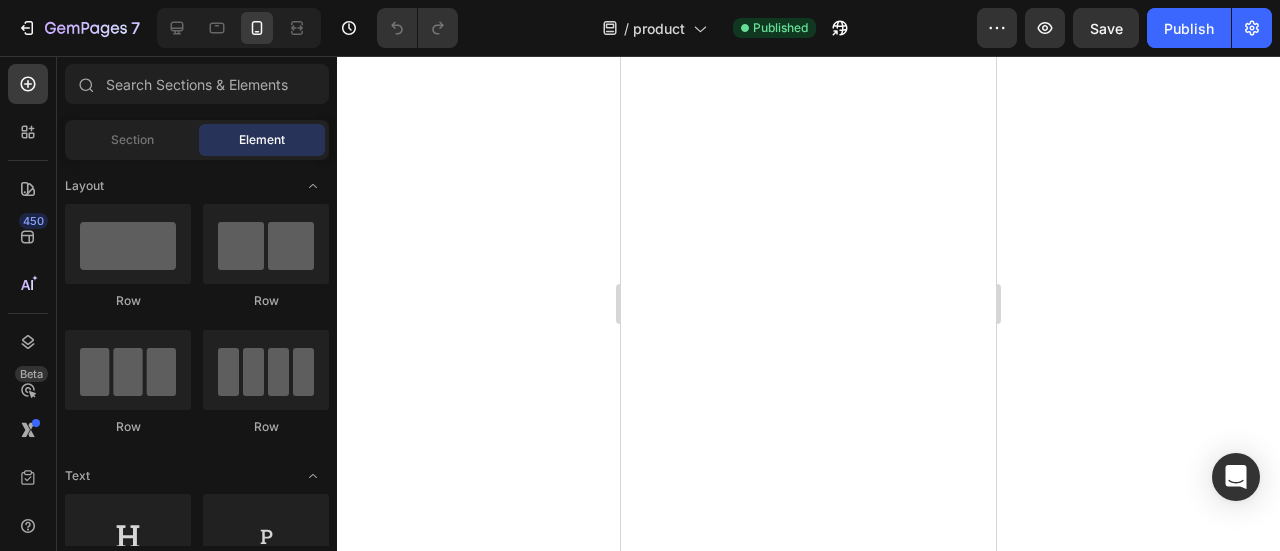 scroll, scrollTop: 0, scrollLeft: 0, axis: both 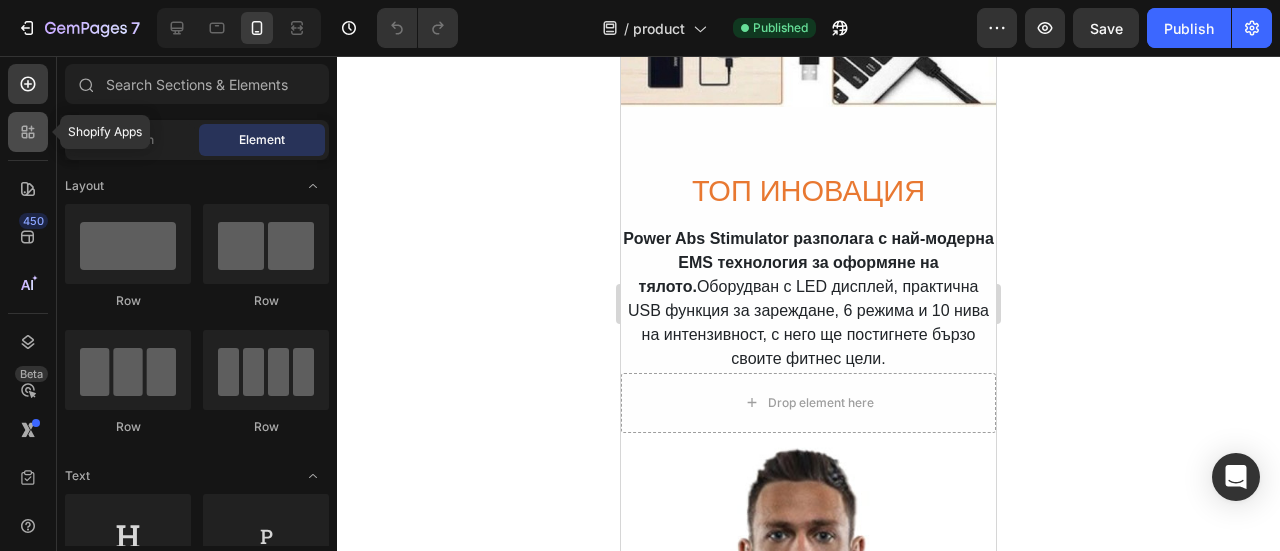 click 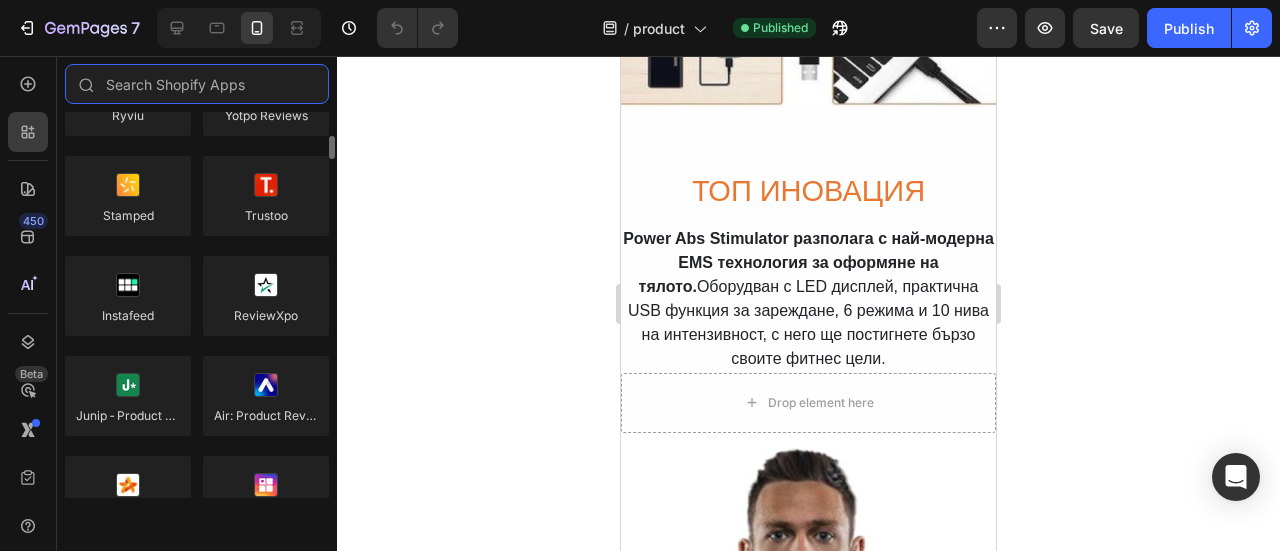 scroll, scrollTop: 500, scrollLeft: 0, axis: vertical 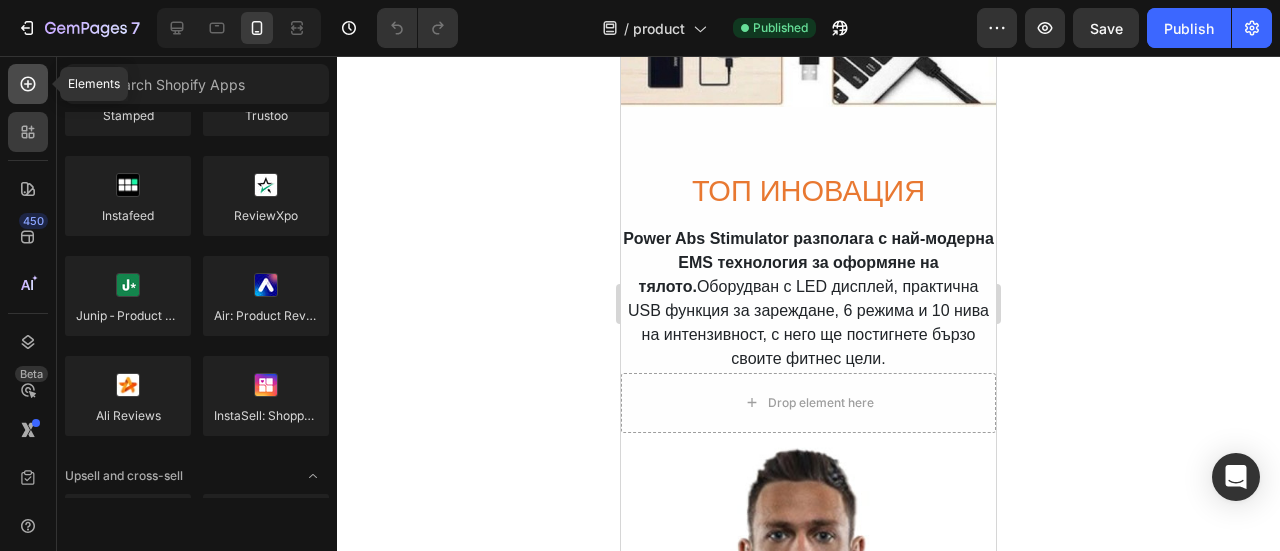 click 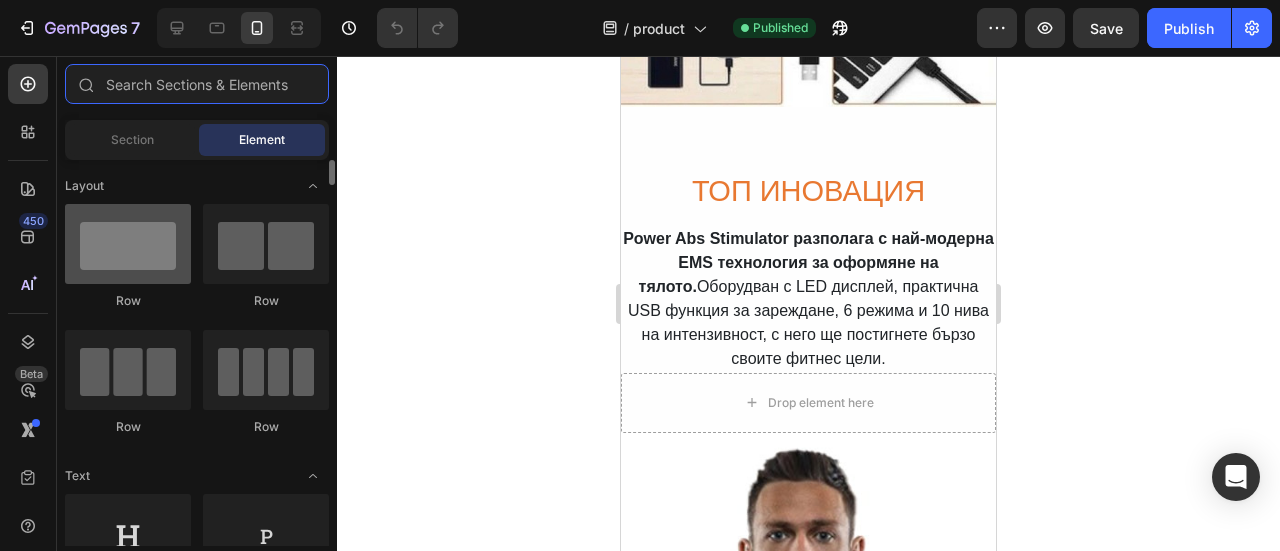 scroll, scrollTop: 100, scrollLeft: 0, axis: vertical 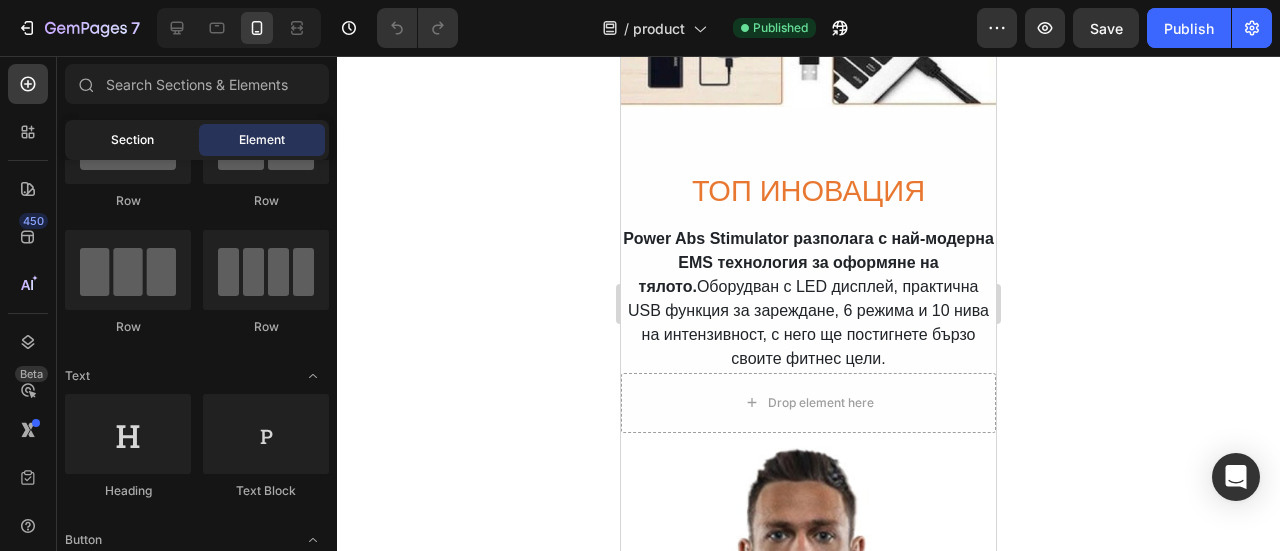 click on "Section" at bounding box center [132, 140] 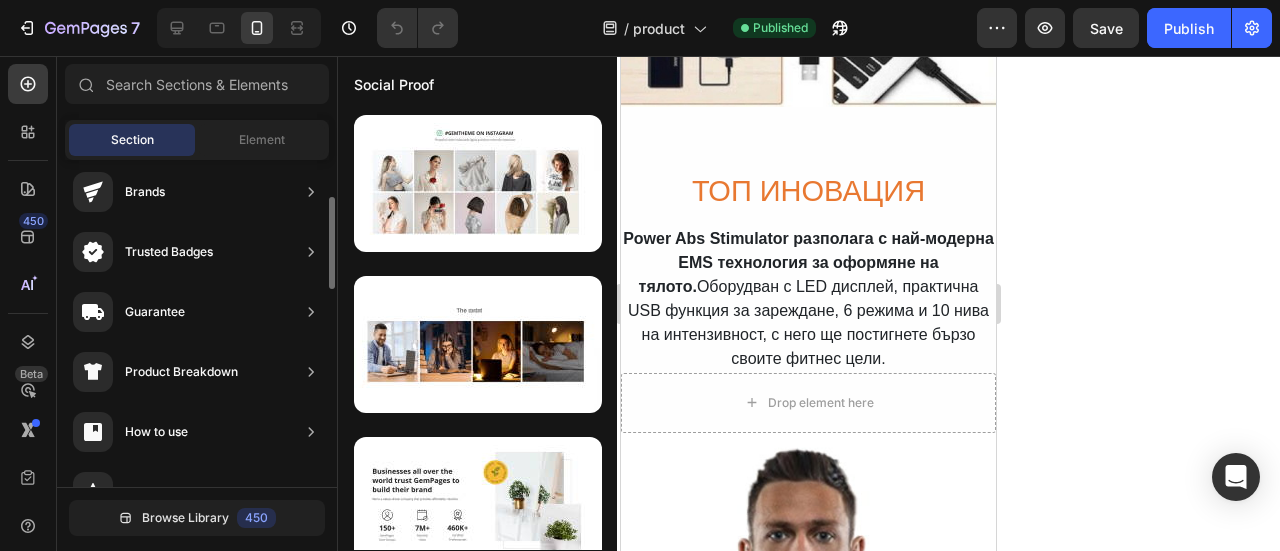 scroll, scrollTop: 0, scrollLeft: 0, axis: both 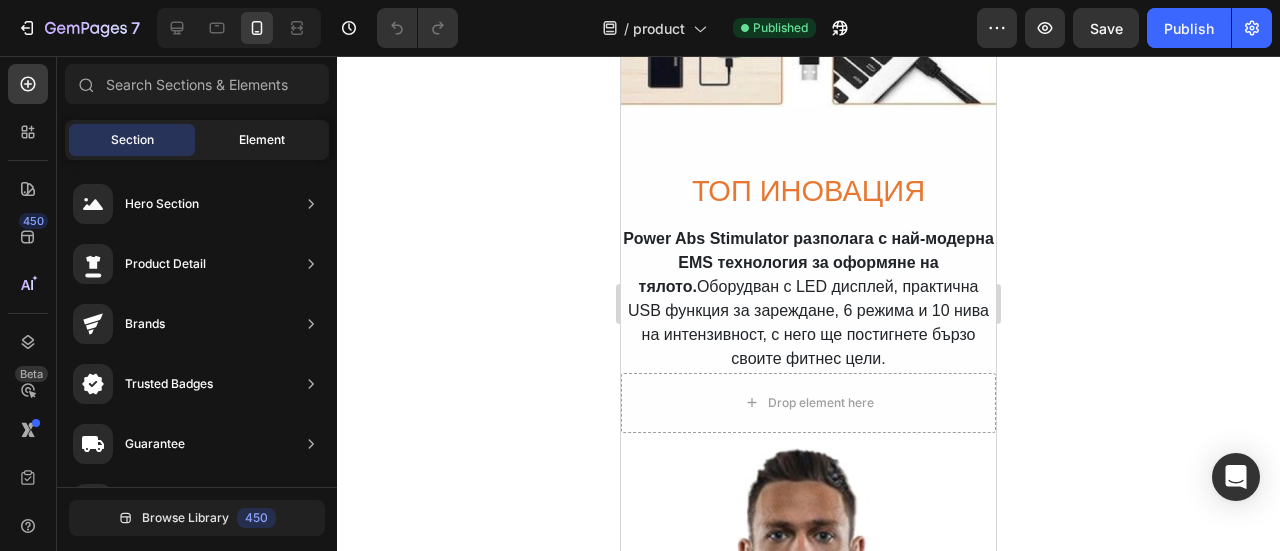 click on "Element" at bounding box center (262, 140) 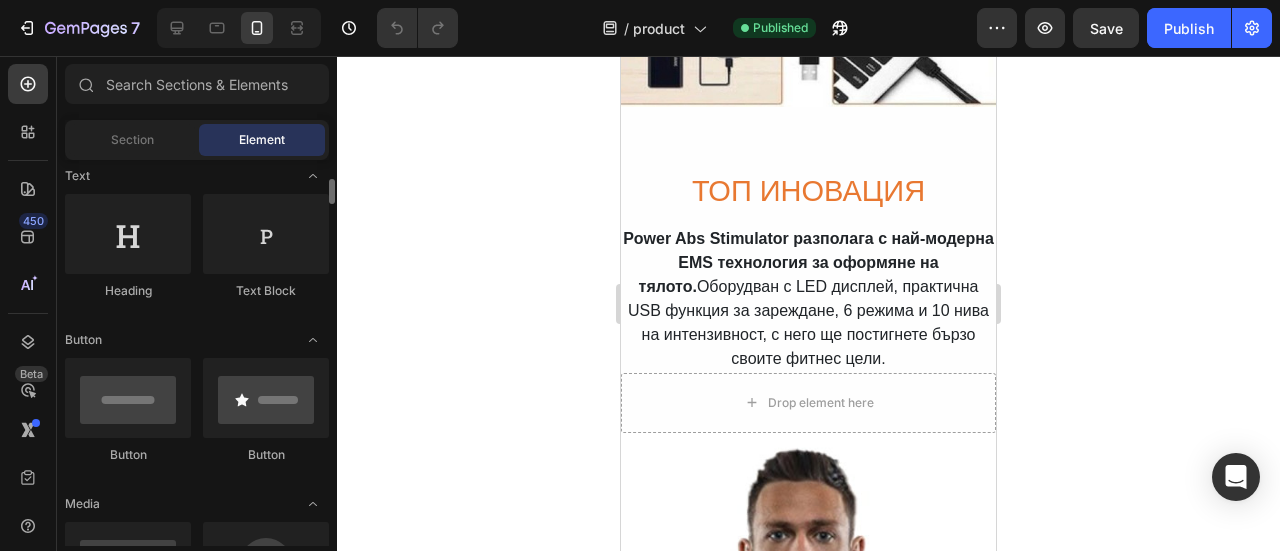 scroll, scrollTop: 400, scrollLeft: 0, axis: vertical 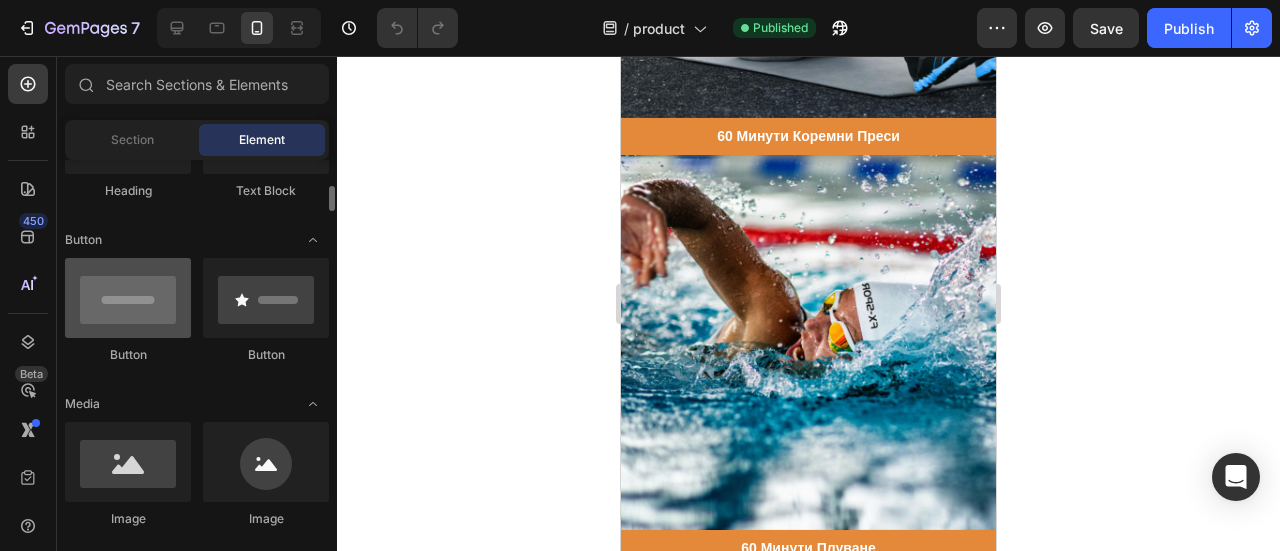 click at bounding box center [128, 298] 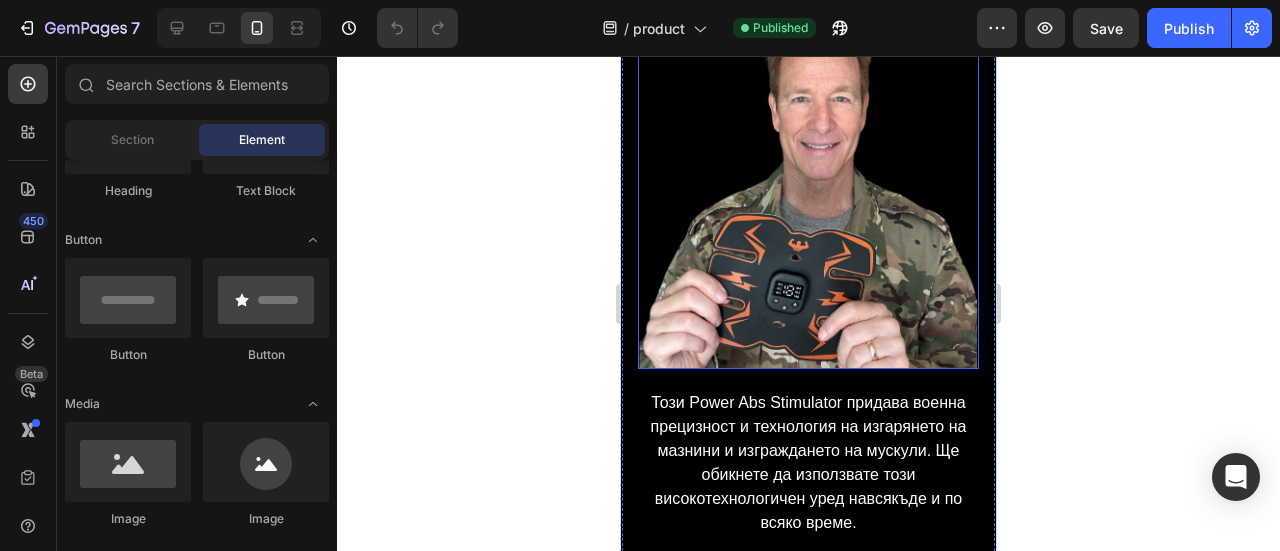 scroll, scrollTop: 400, scrollLeft: 0, axis: vertical 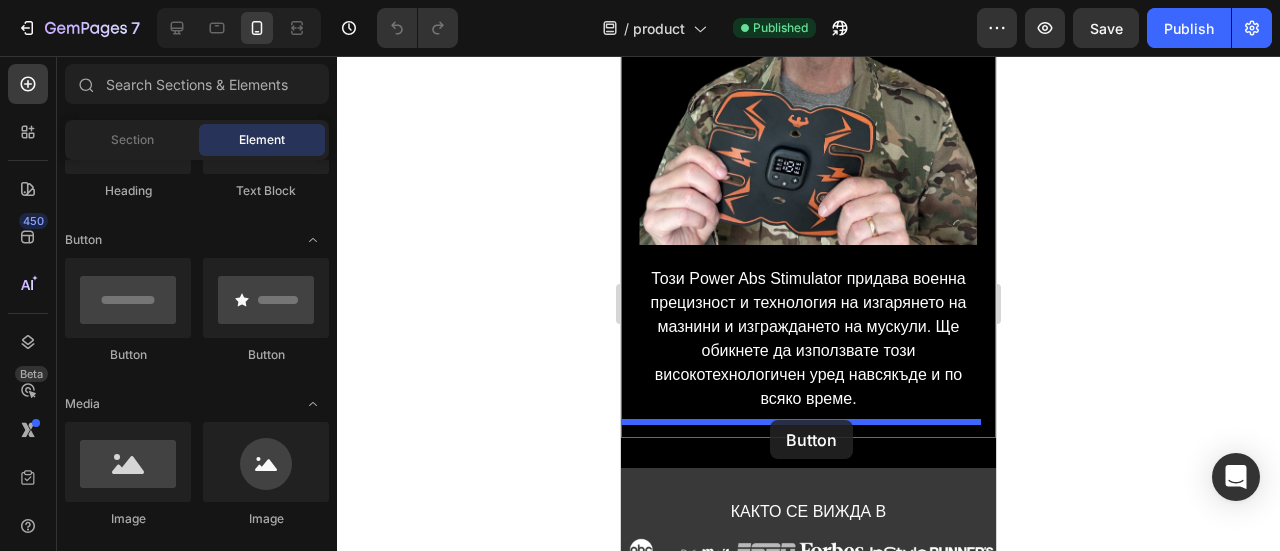 drag, startPoint x: 761, startPoint y: 379, endPoint x: 770, endPoint y: 420, distance: 41.976185 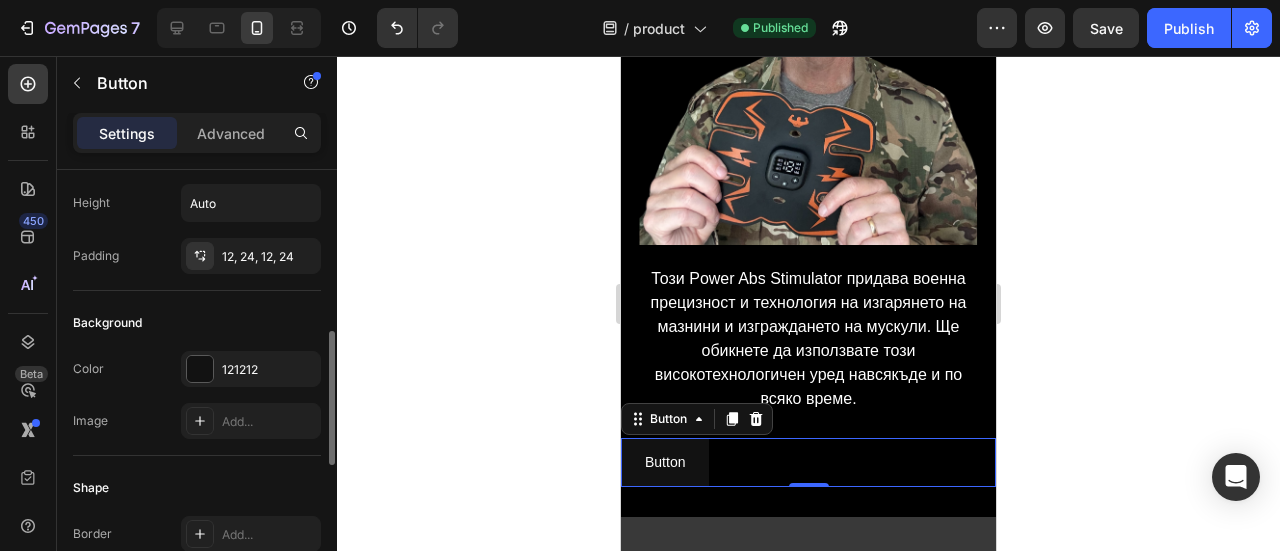 scroll, scrollTop: 200, scrollLeft: 0, axis: vertical 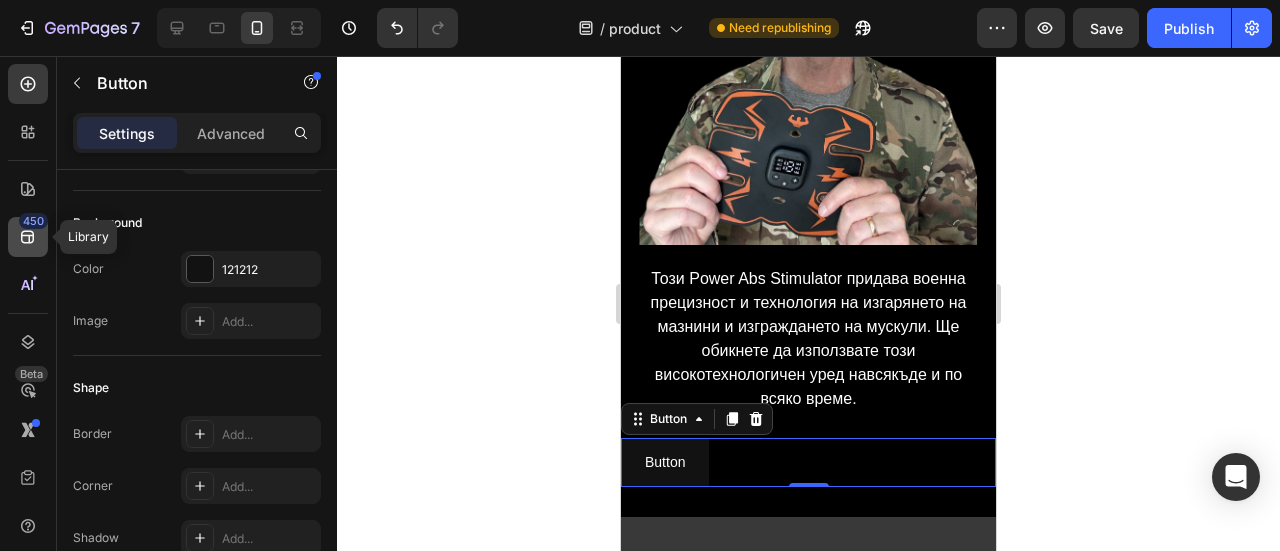 click 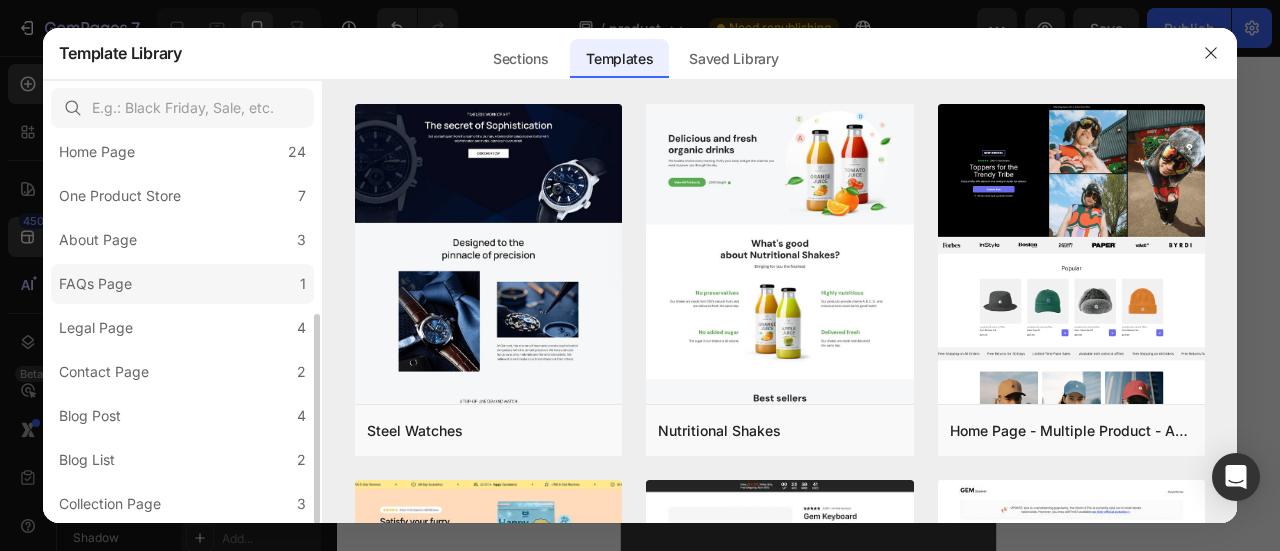 scroll, scrollTop: 0, scrollLeft: 0, axis: both 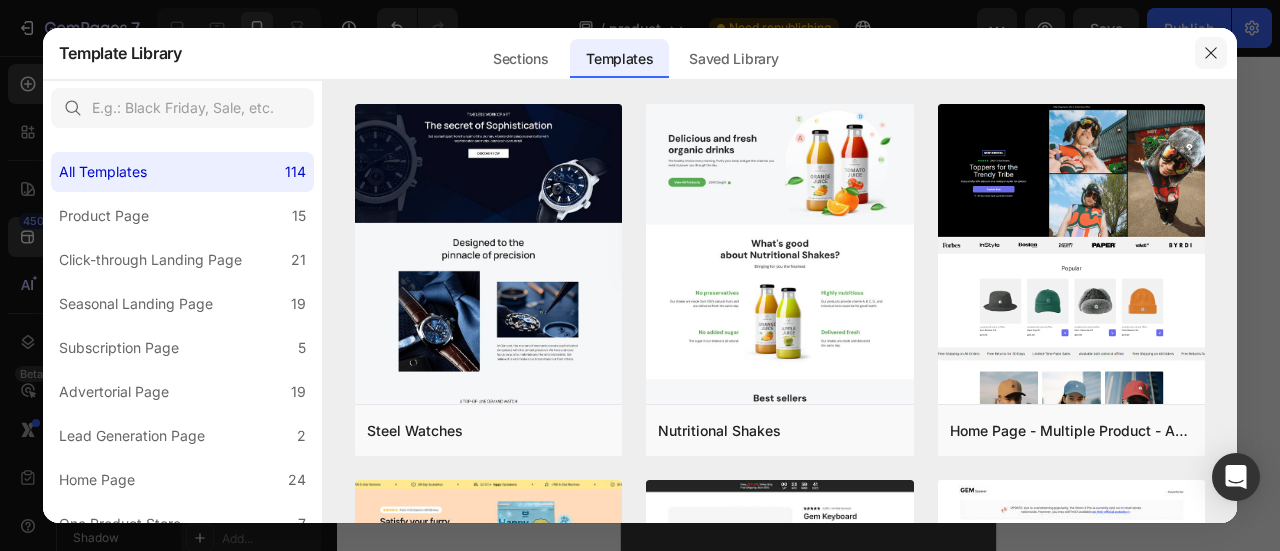 click at bounding box center (1211, 53) 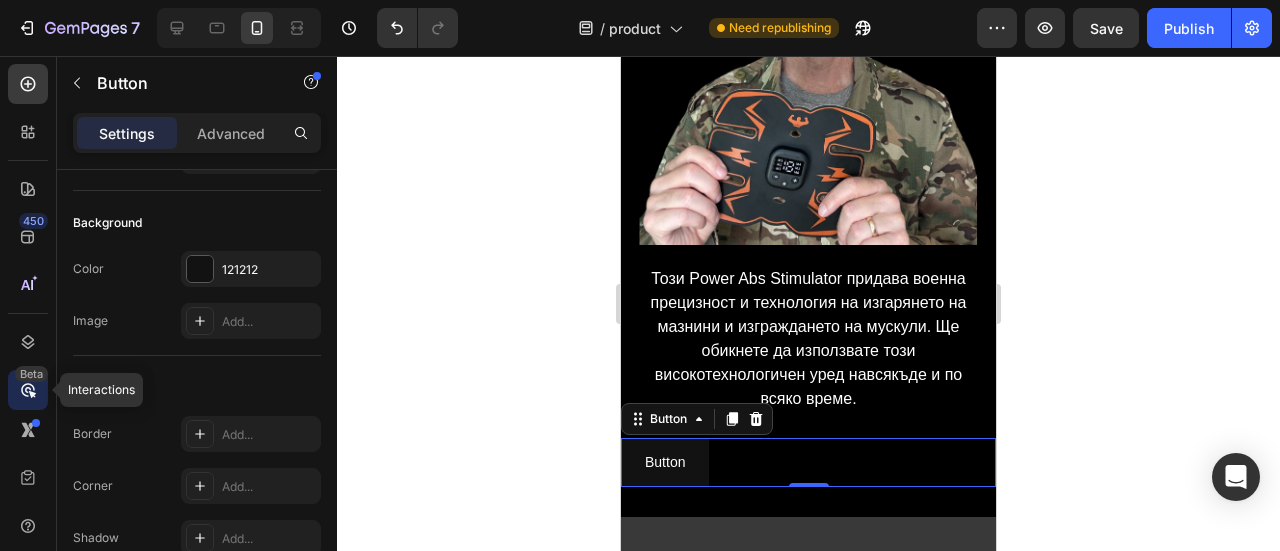 click 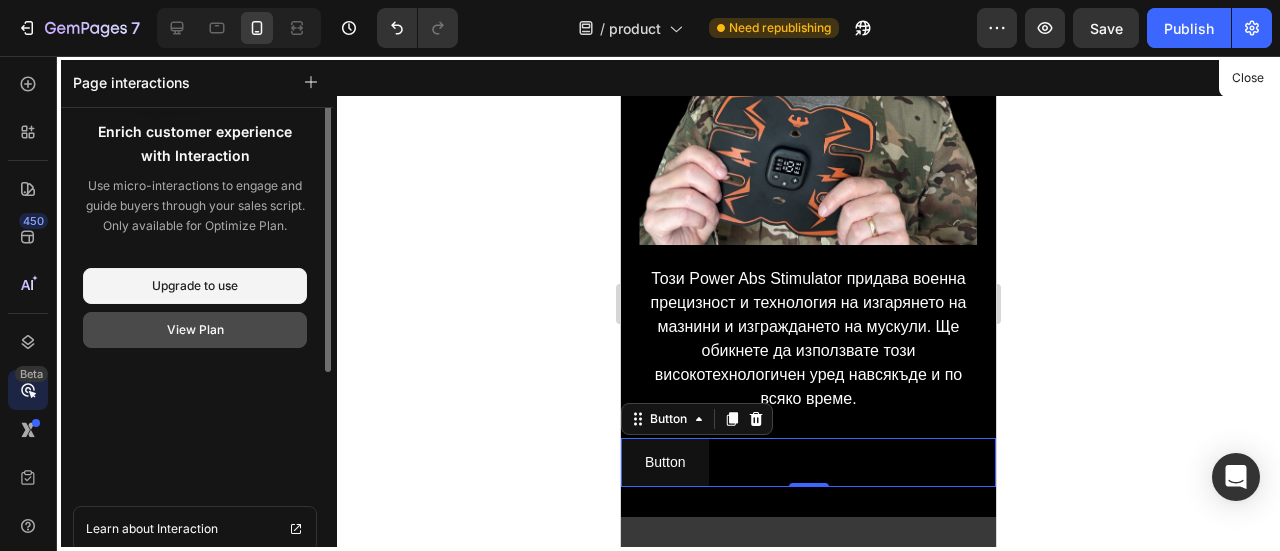 scroll, scrollTop: 0, scrollLeft: 0, axis: both 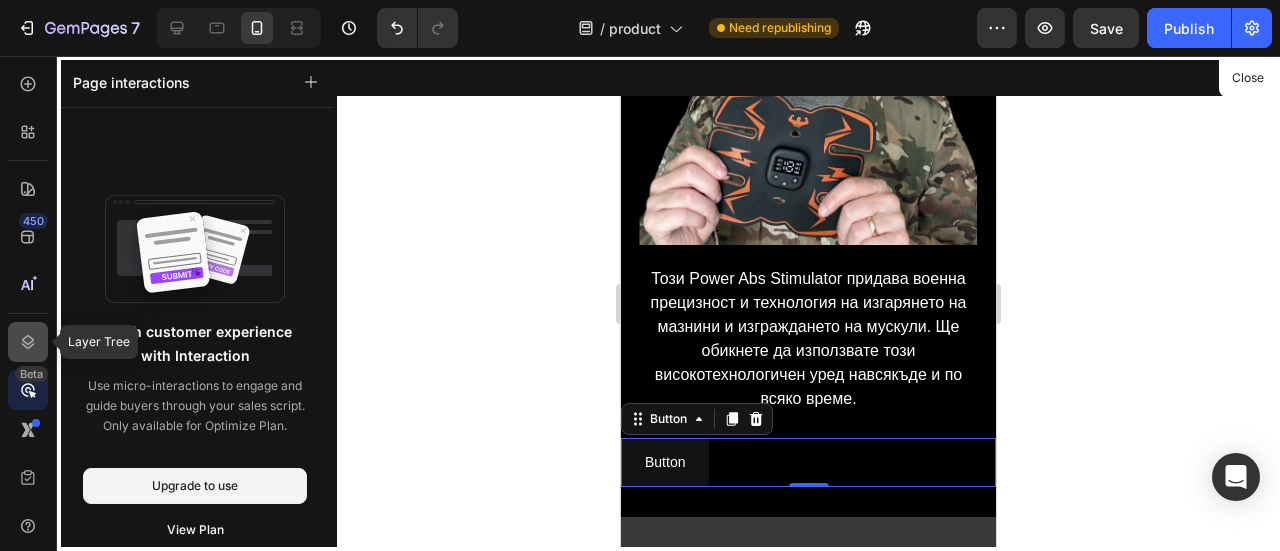 click 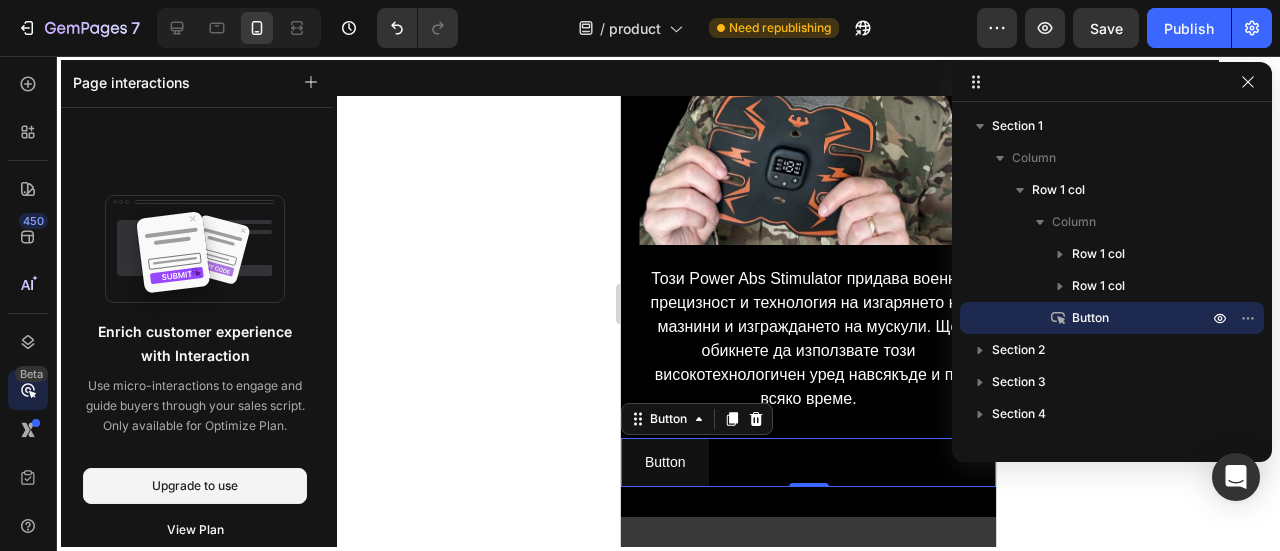 click 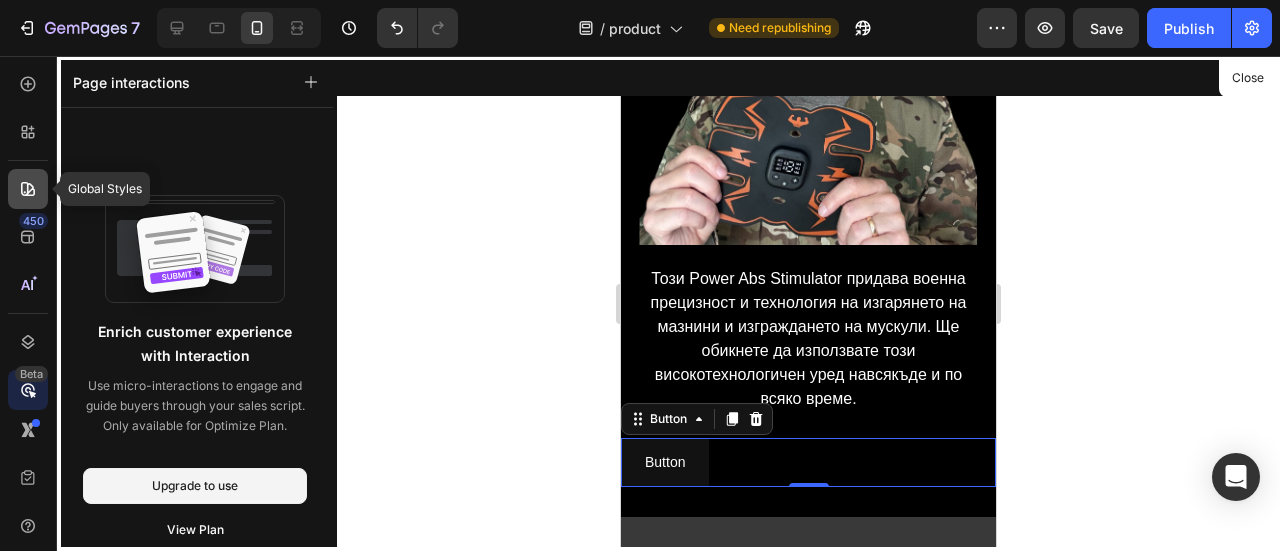 click 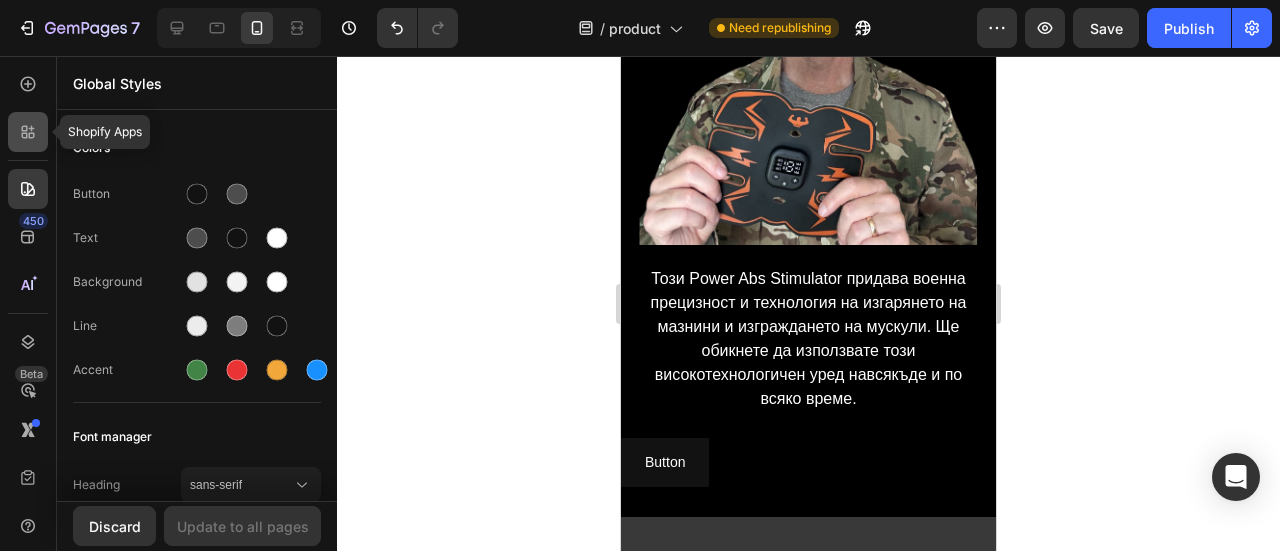 click 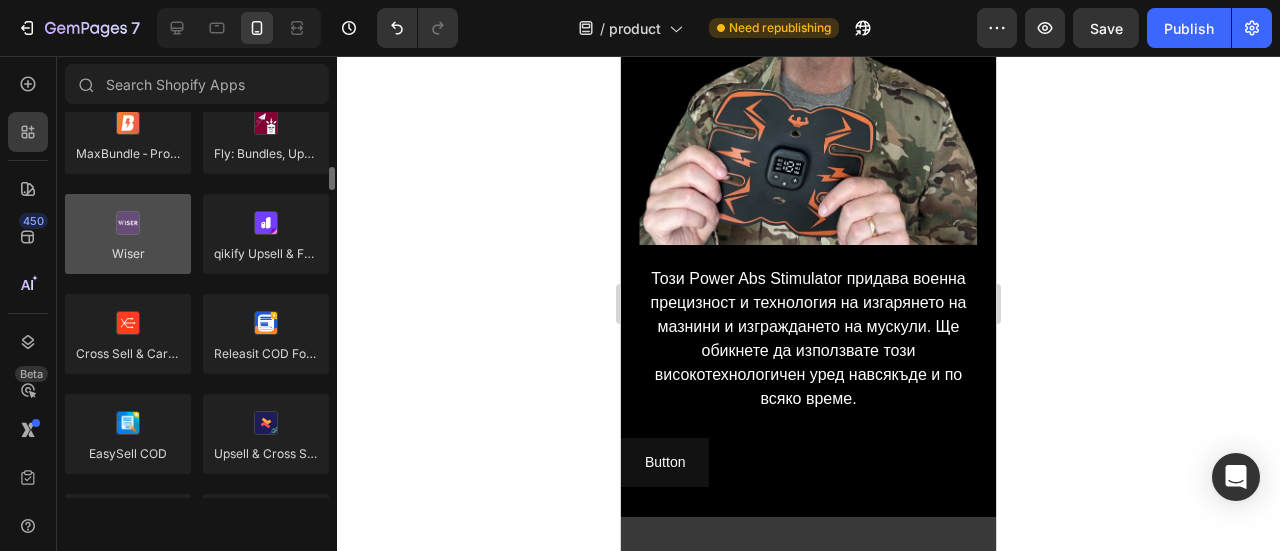 scroll, scrollTop: 1000, scrollLeft: 0, axis: vertical 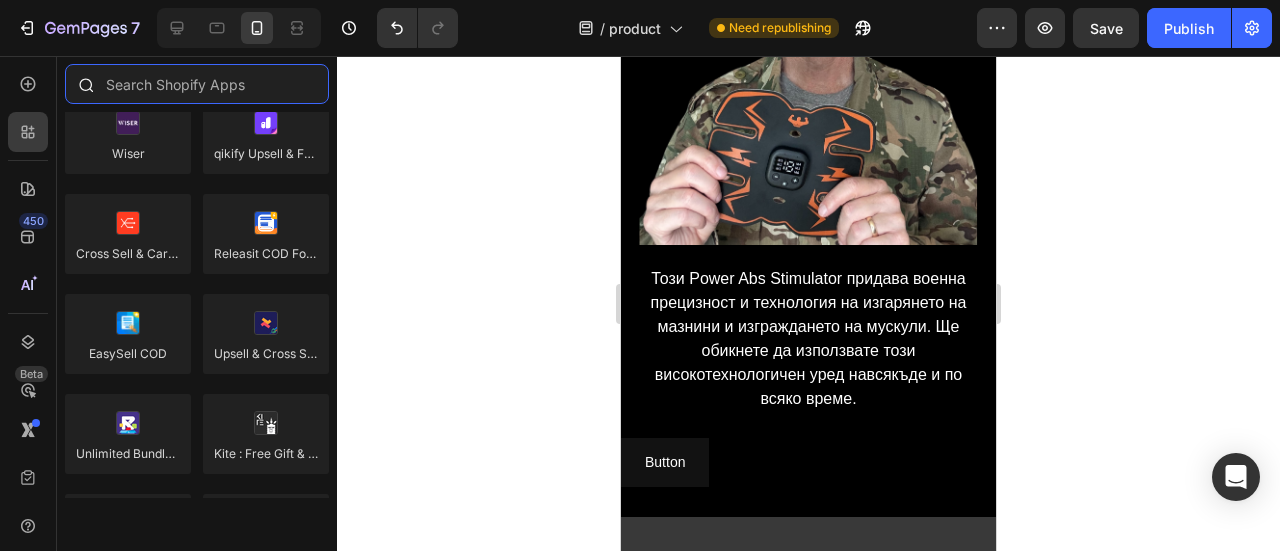 click at bounding box center (197, 84) 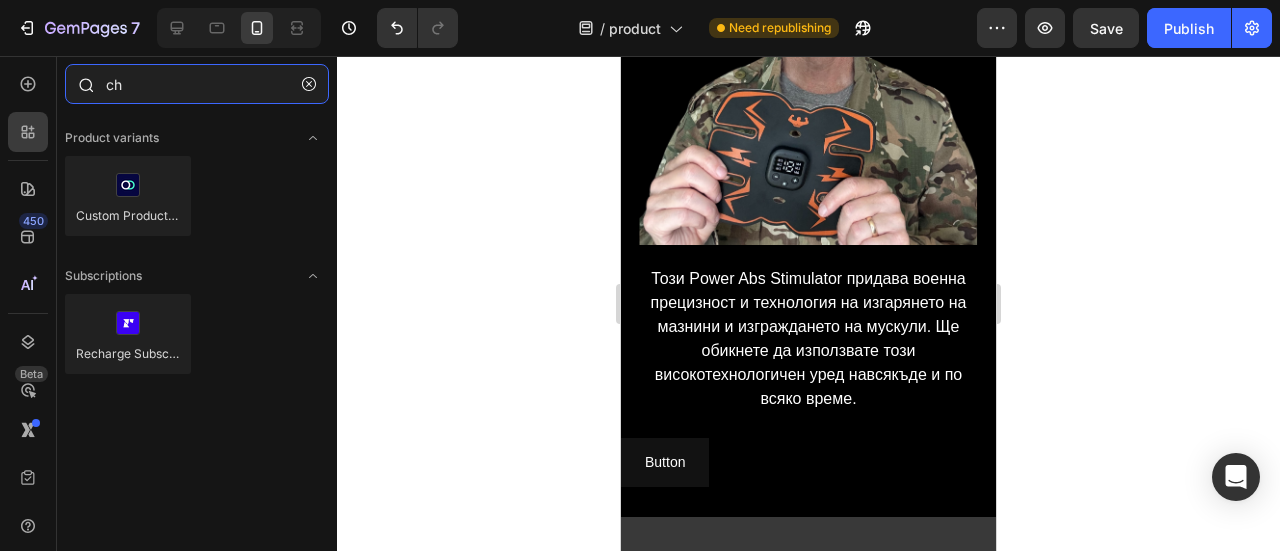 type on "c" 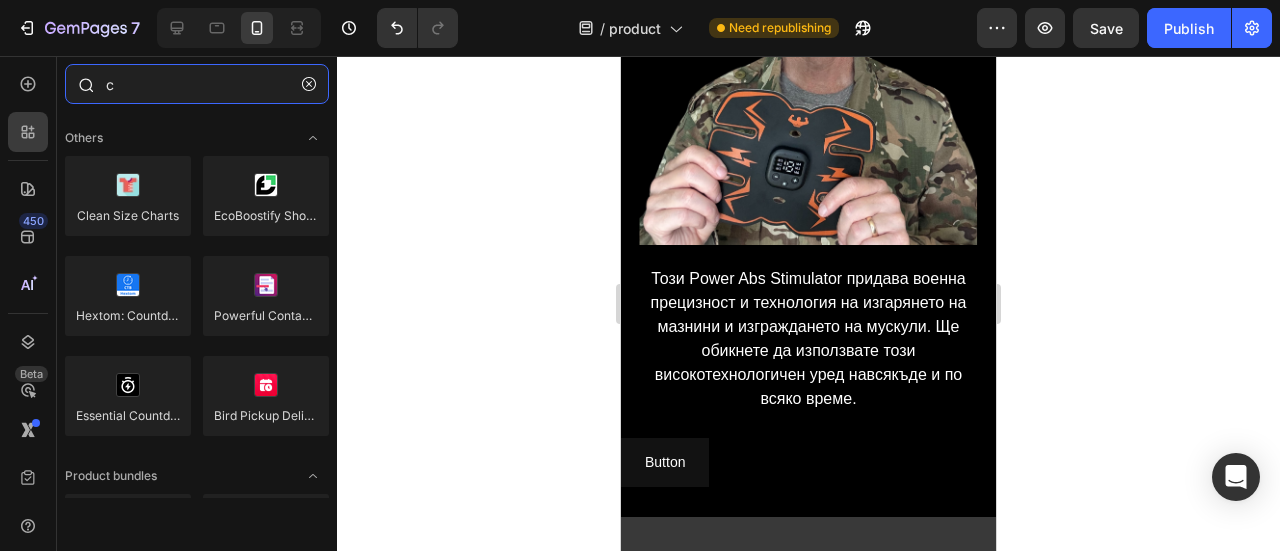 type 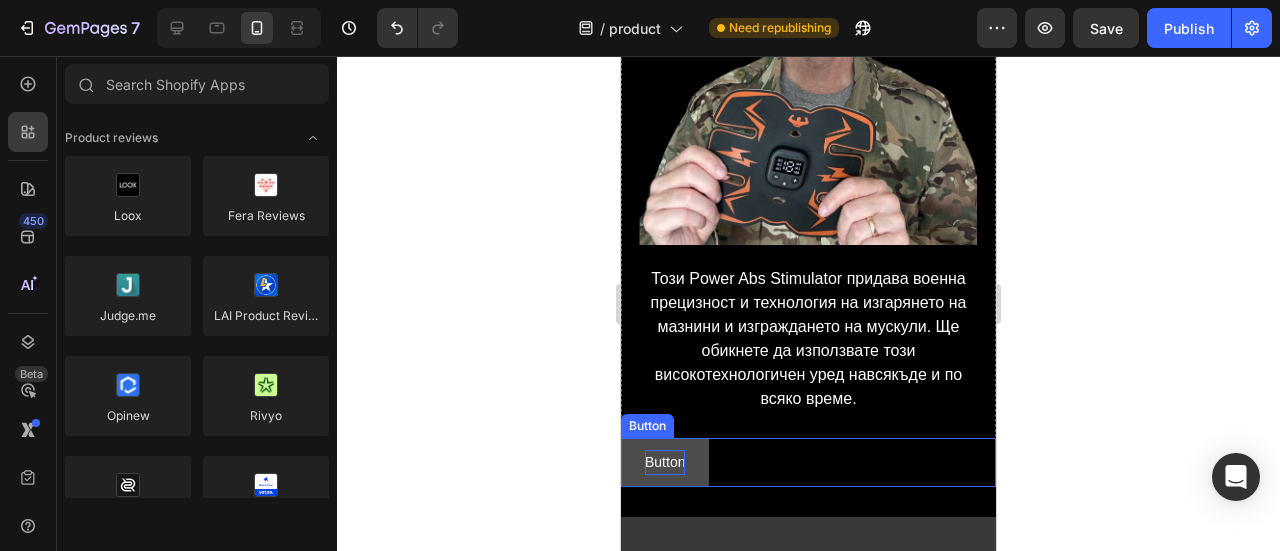 click on "Button" at bounding box center (665, 462) 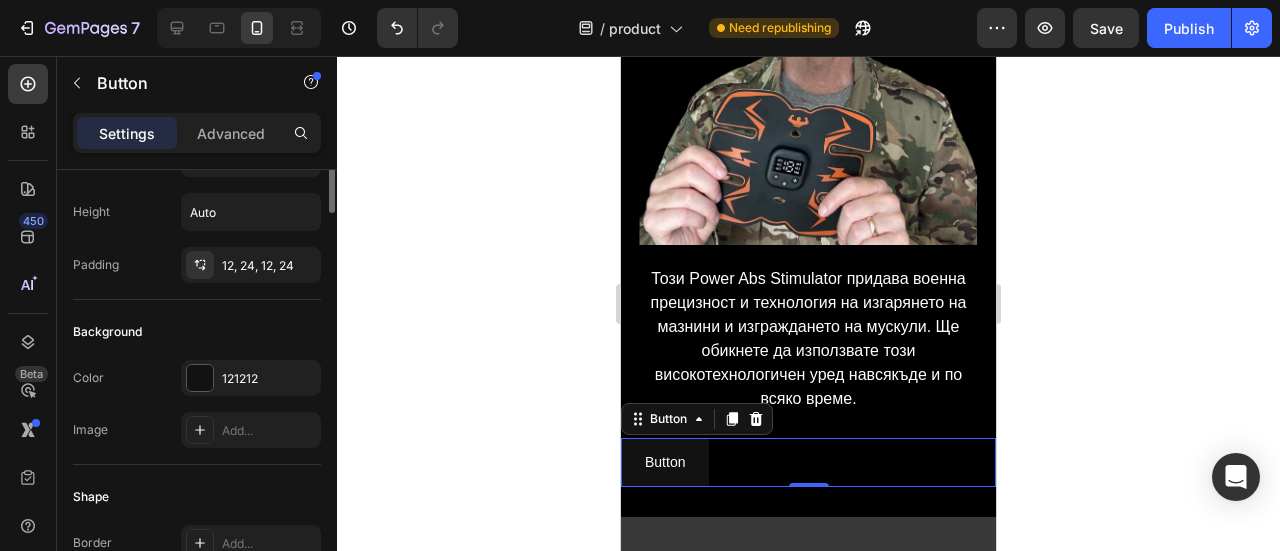 scroll, scrollTop: 0, scrollLeft: 0, axis: both 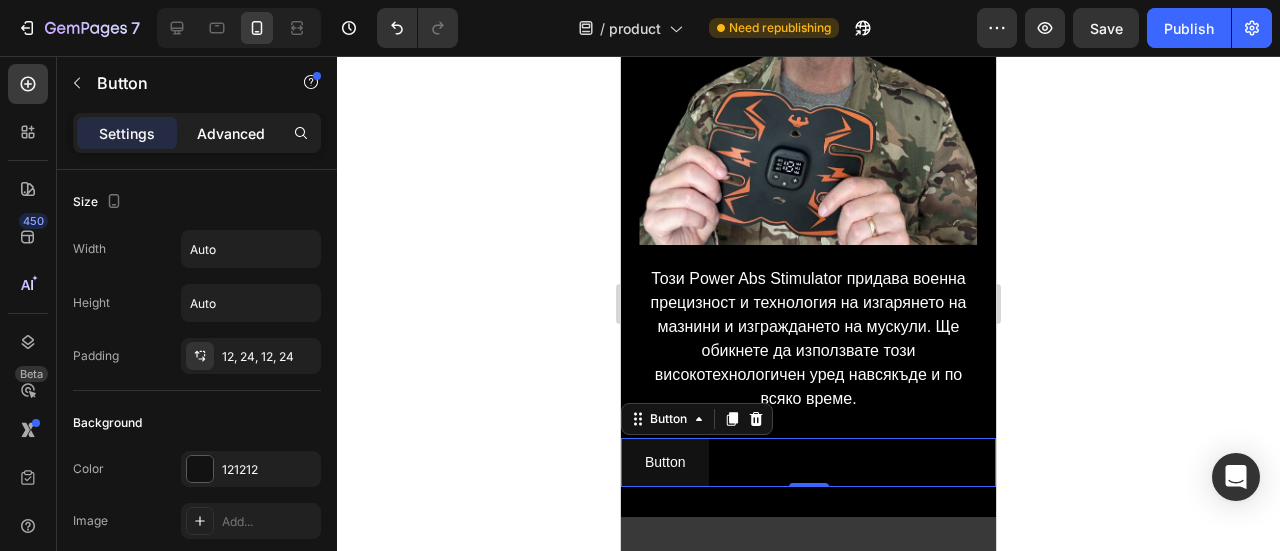 click on "Advanced" at bounding box center [231, 133] 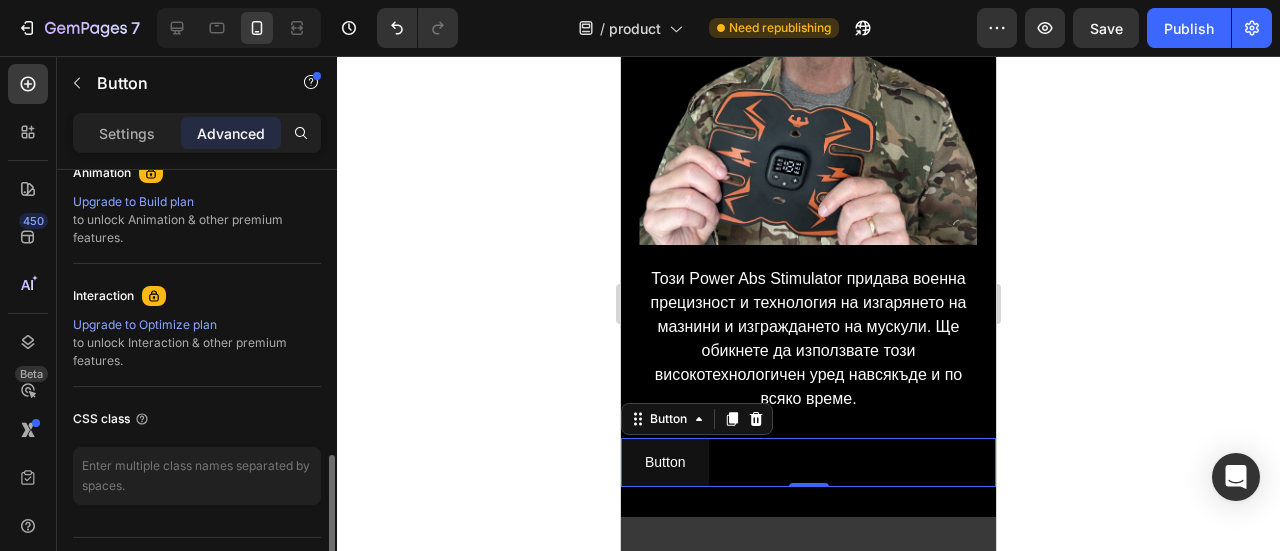 scroll, scrollTop: 946, scrollLeft: 0, axis: vertical 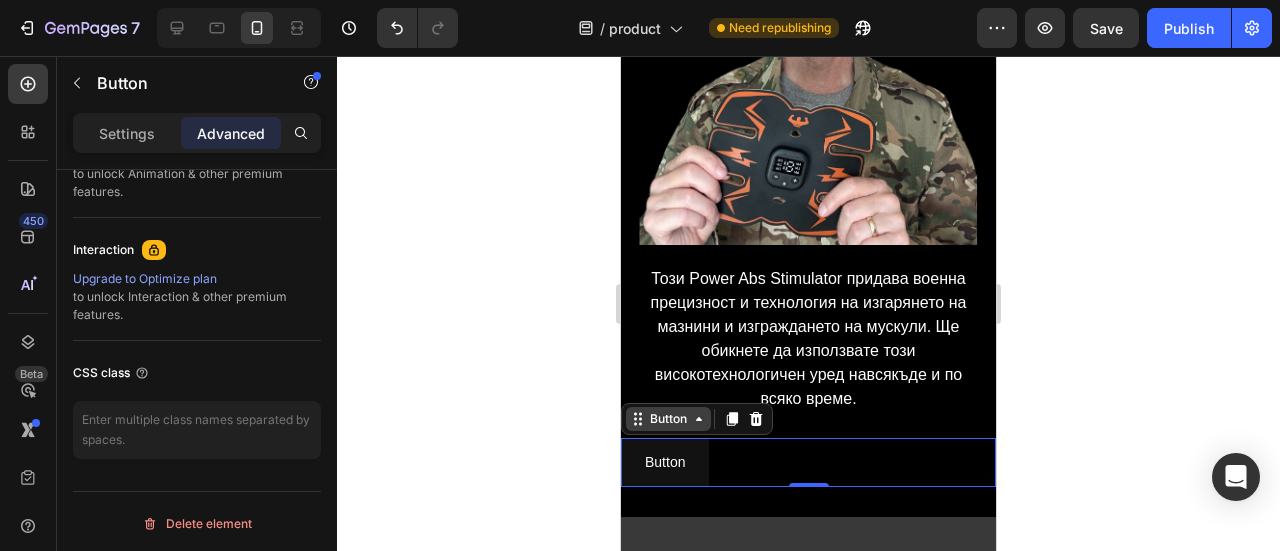 click 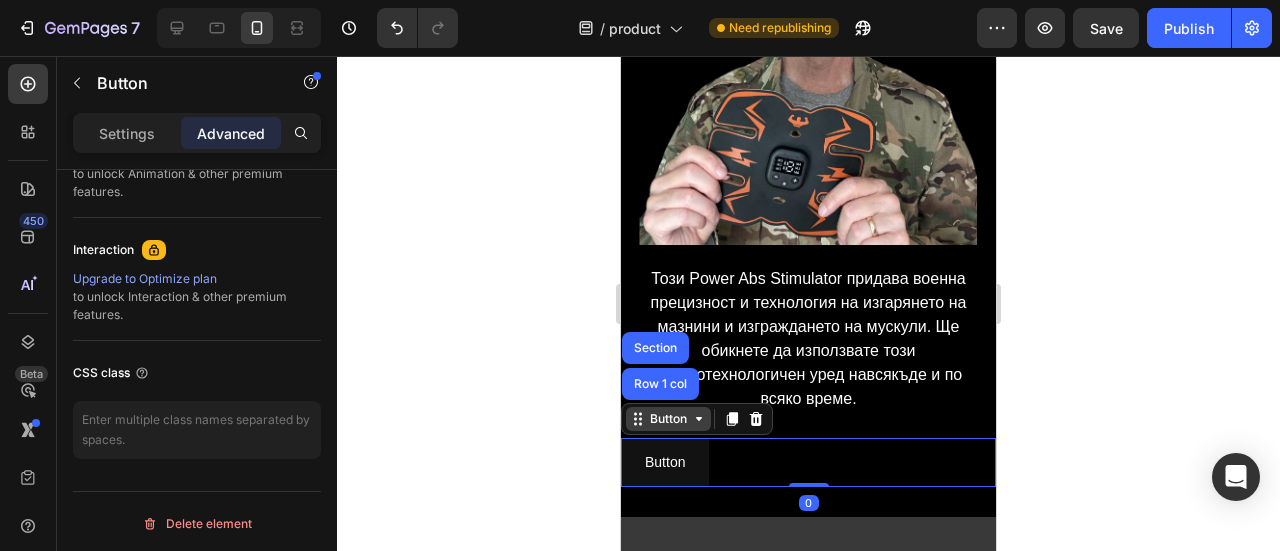 click 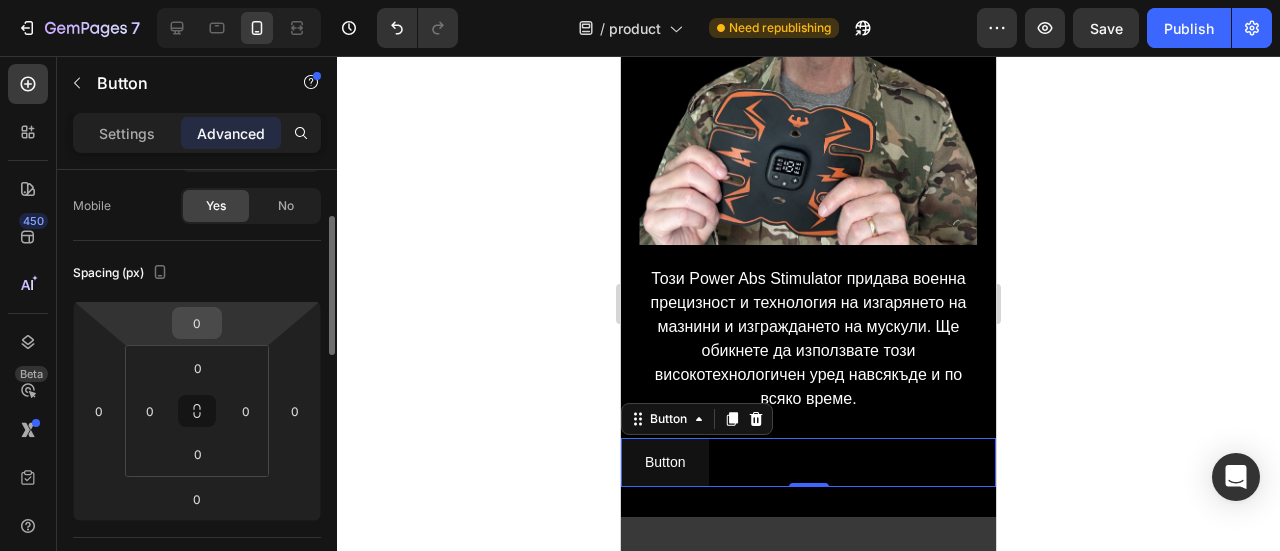 scroll, scrollTop: 0, scrollLeft: 0, axis: both 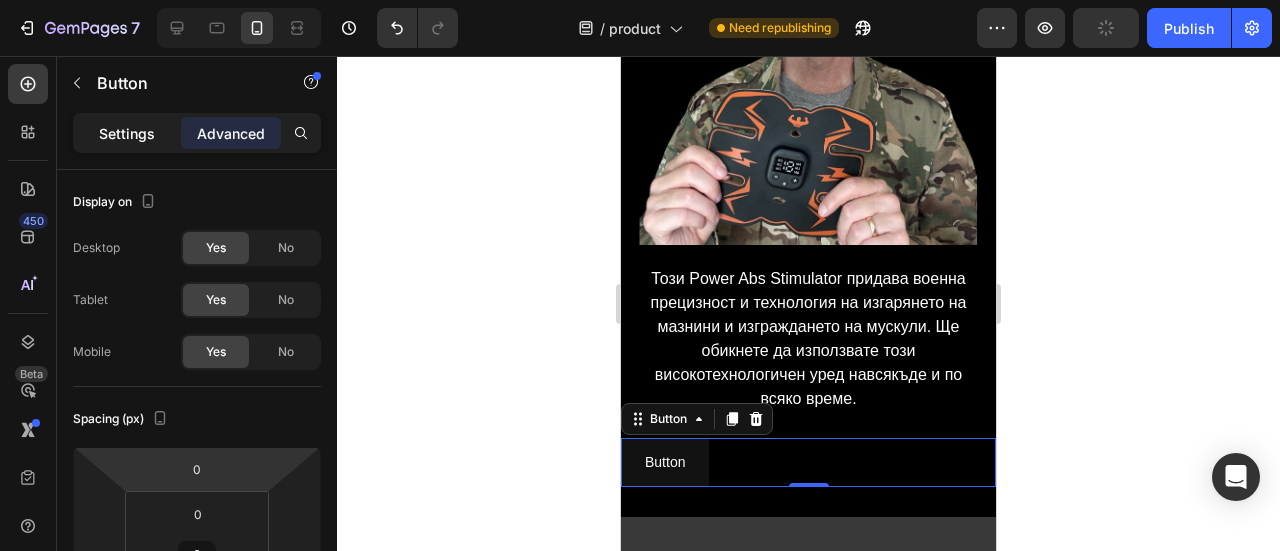 click on "Settings" 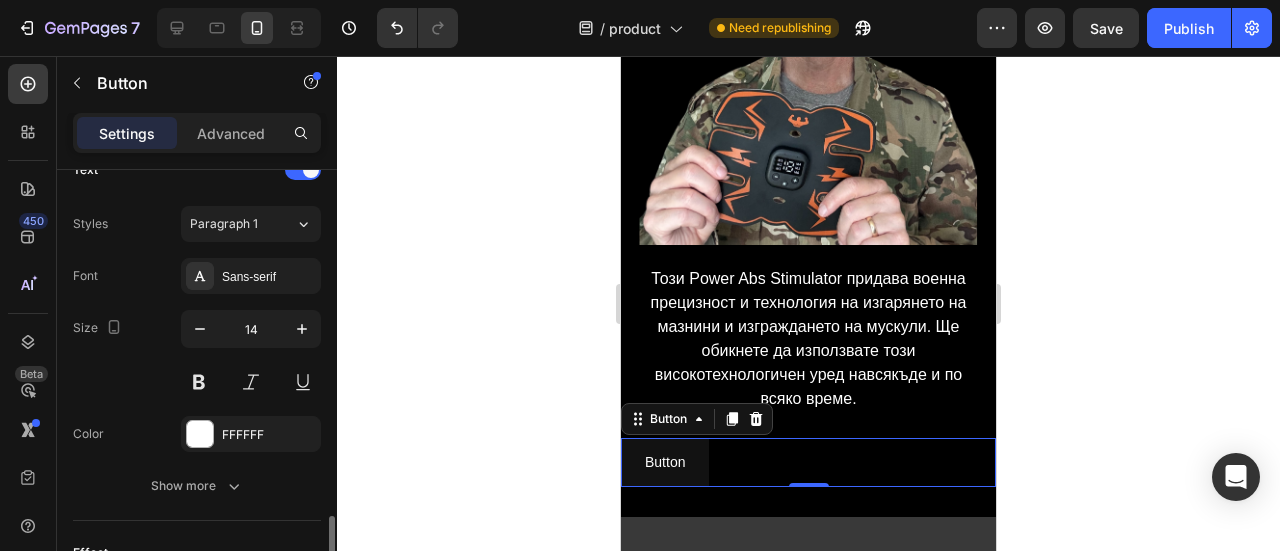 scroll, scrollTop: 800, scrollLeft: 0, axis: vertical 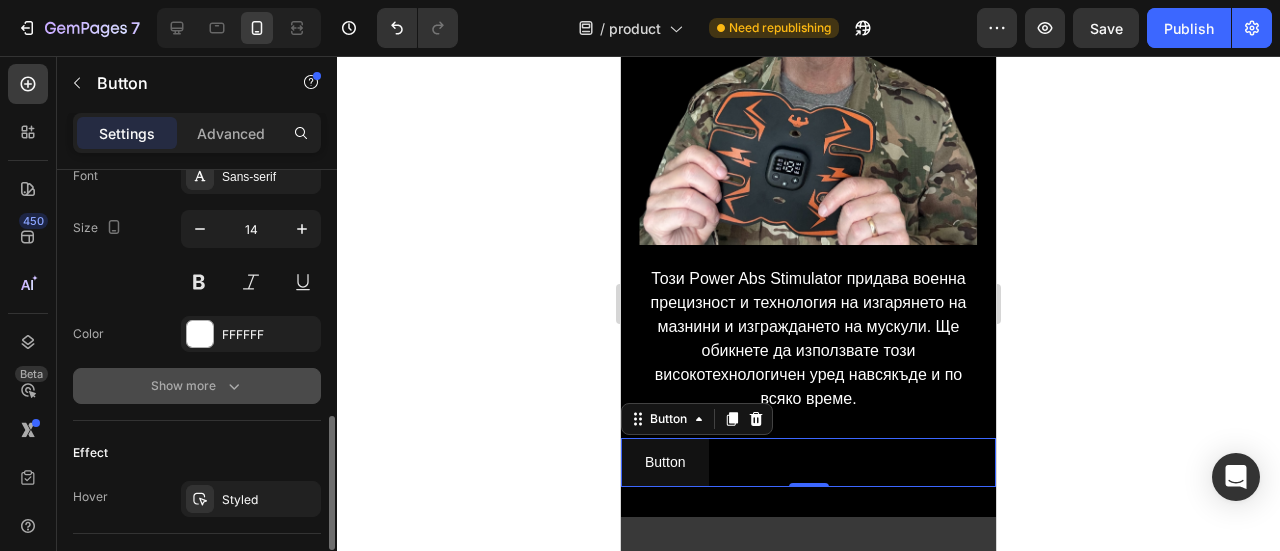 click on "Show more" at bounding box center (197, 386) 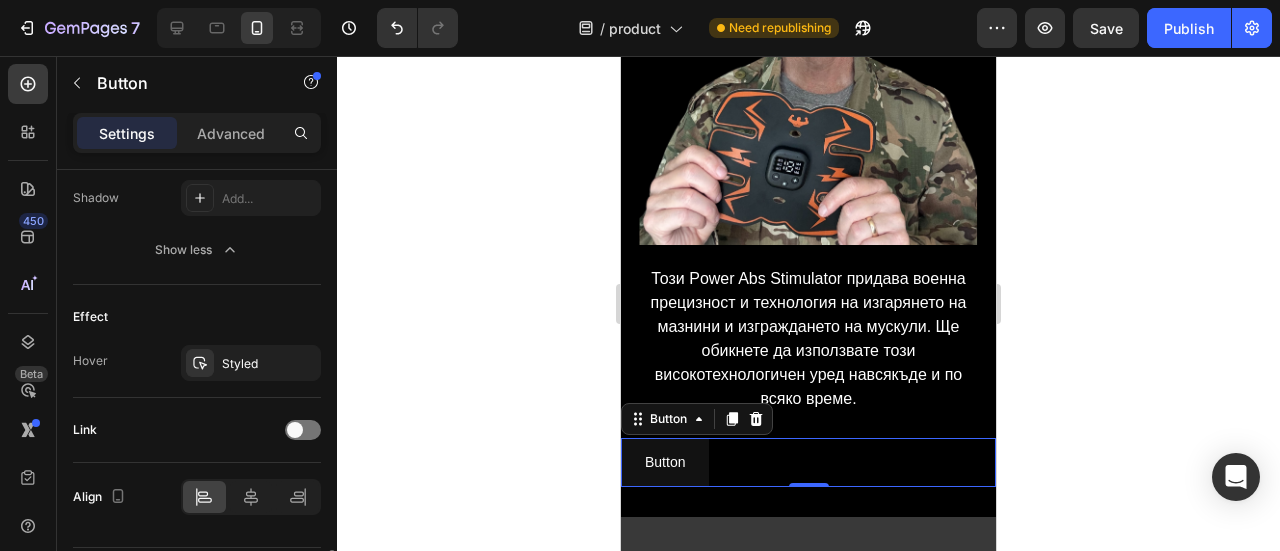 scroll, scrollTop: 1254, scrollLeft: 0, axis: vertical 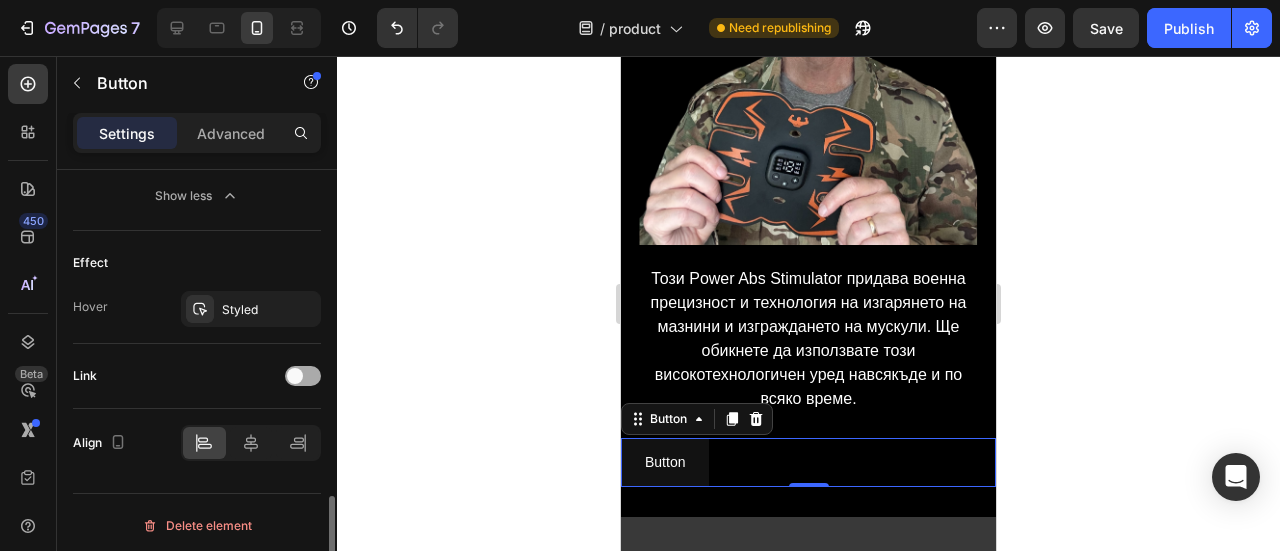 click at bounding box center [303, 376] 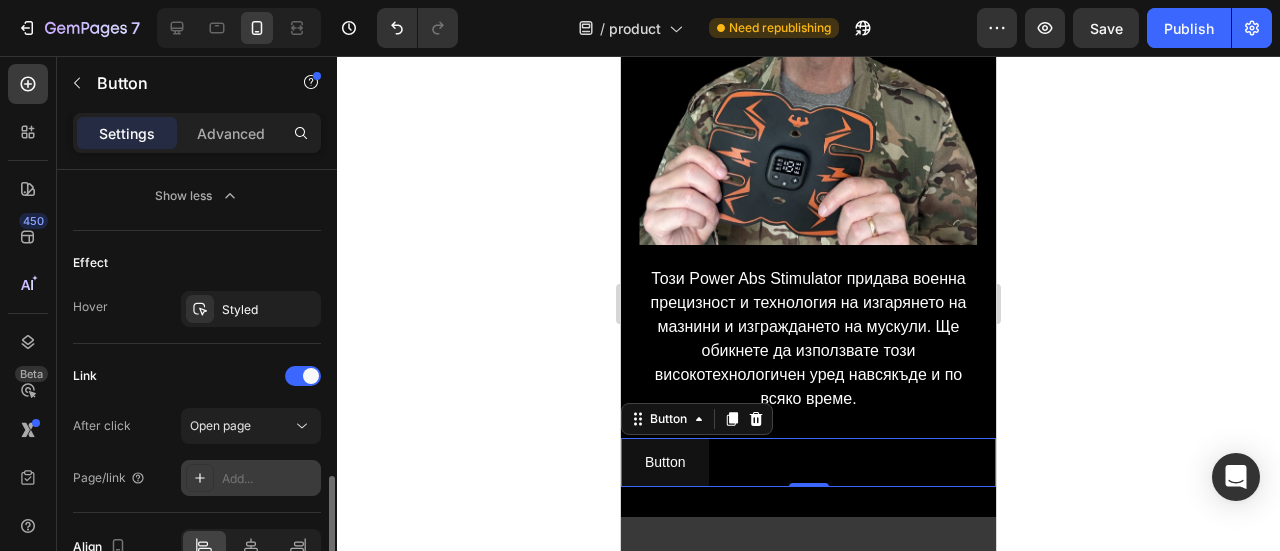 scroll, scrollTop: 1354, scrollLeft: 0, axis: vertical 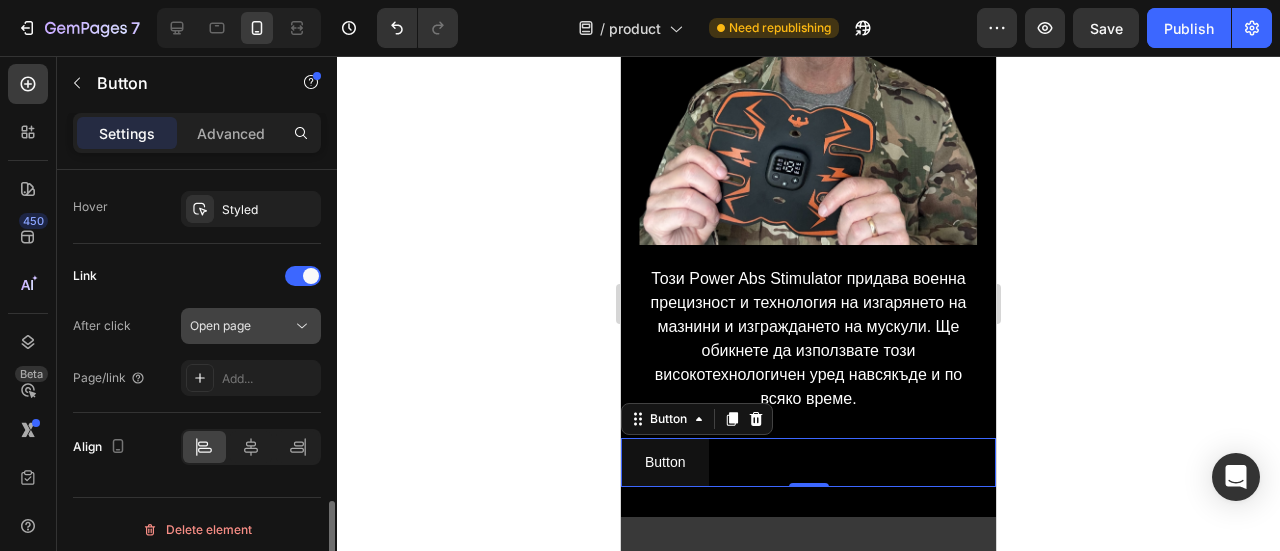 click on "Open page" 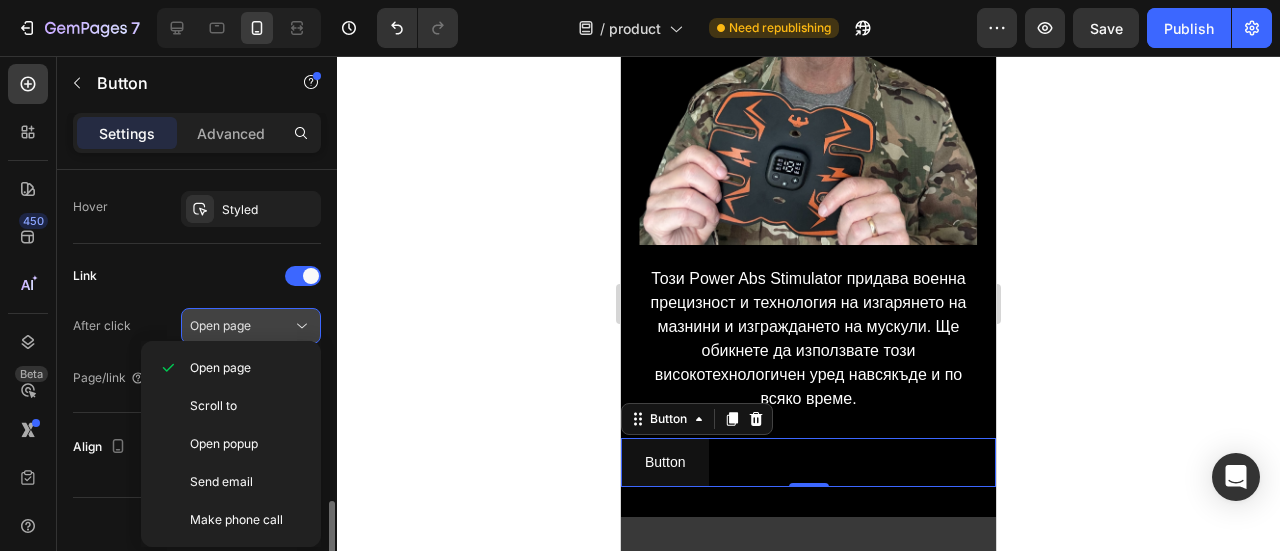 click on "Open page" at bounding box center (220, 325) 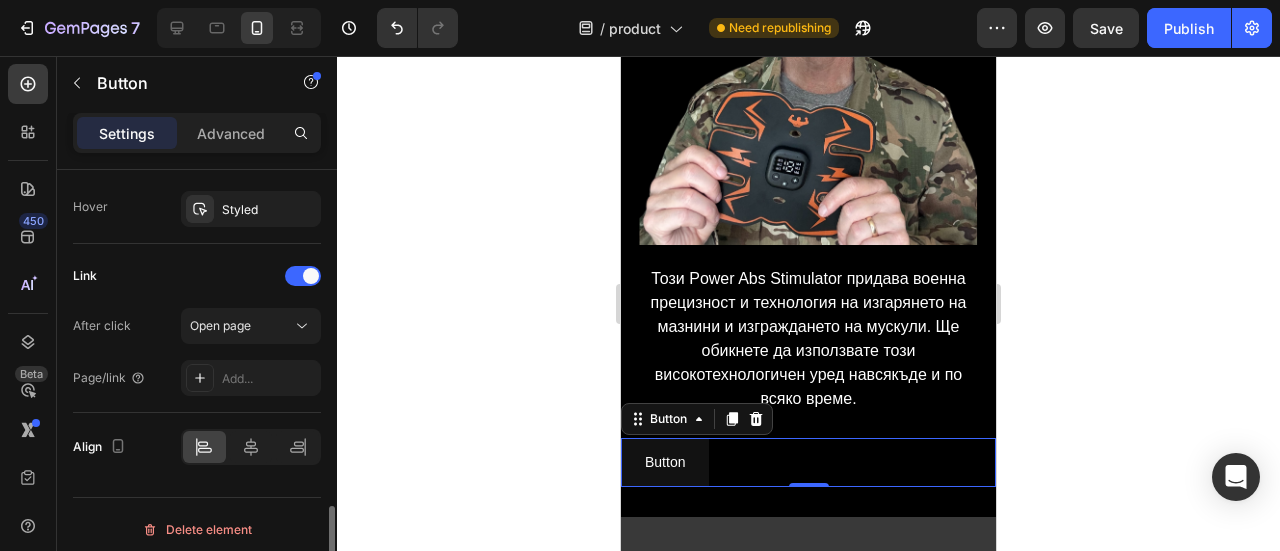 scroll, scrollTop: 1358, scrollLeft: 0, axis: vertical 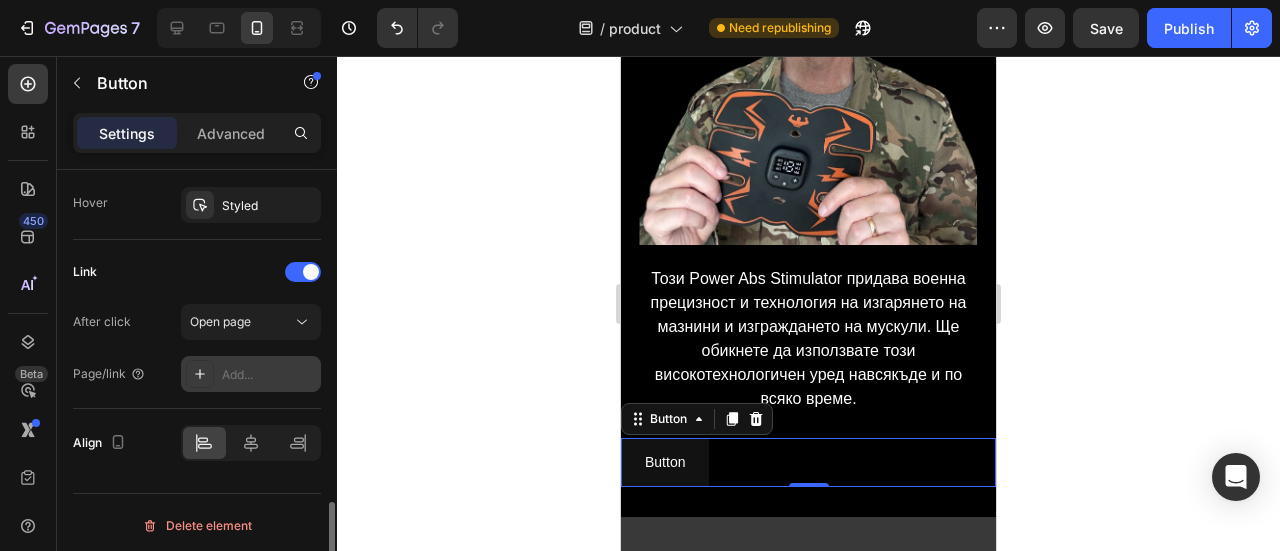 click on "Add..." at bounding box center [269, 375] 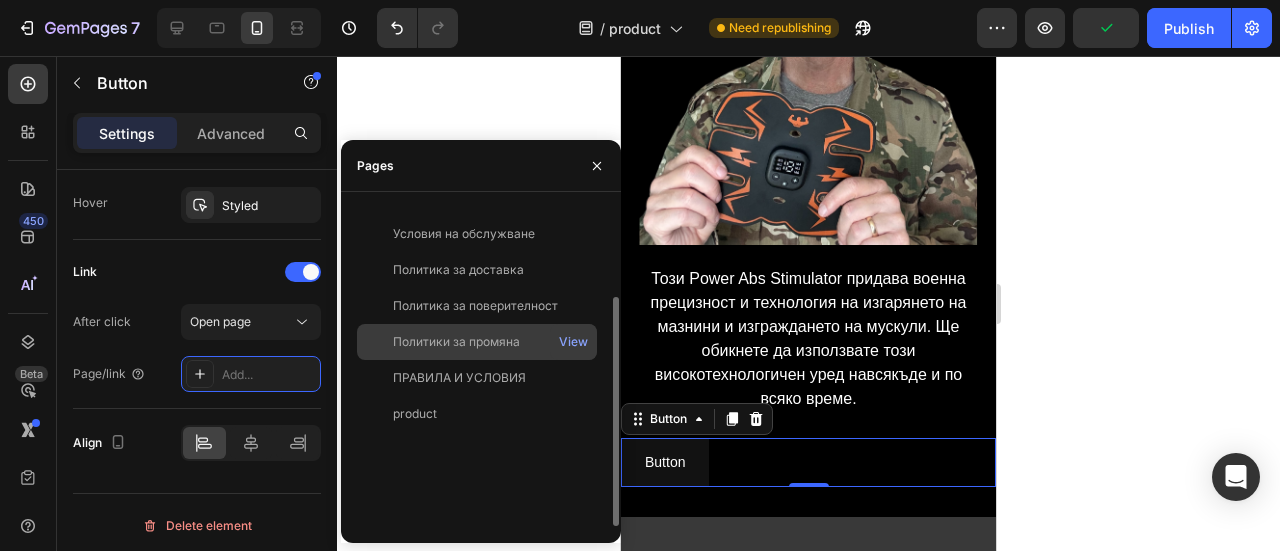 scroll, scrollTop: 0, scrollLeft: 0, axis: both 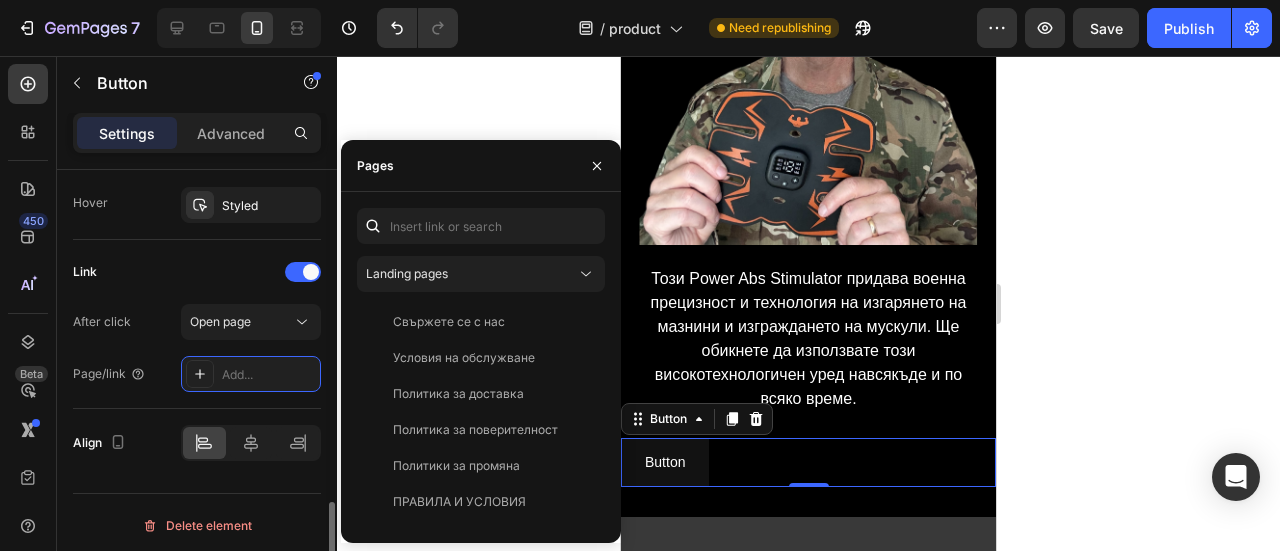 click on "After click Open page" at bounding box center [197, 322] 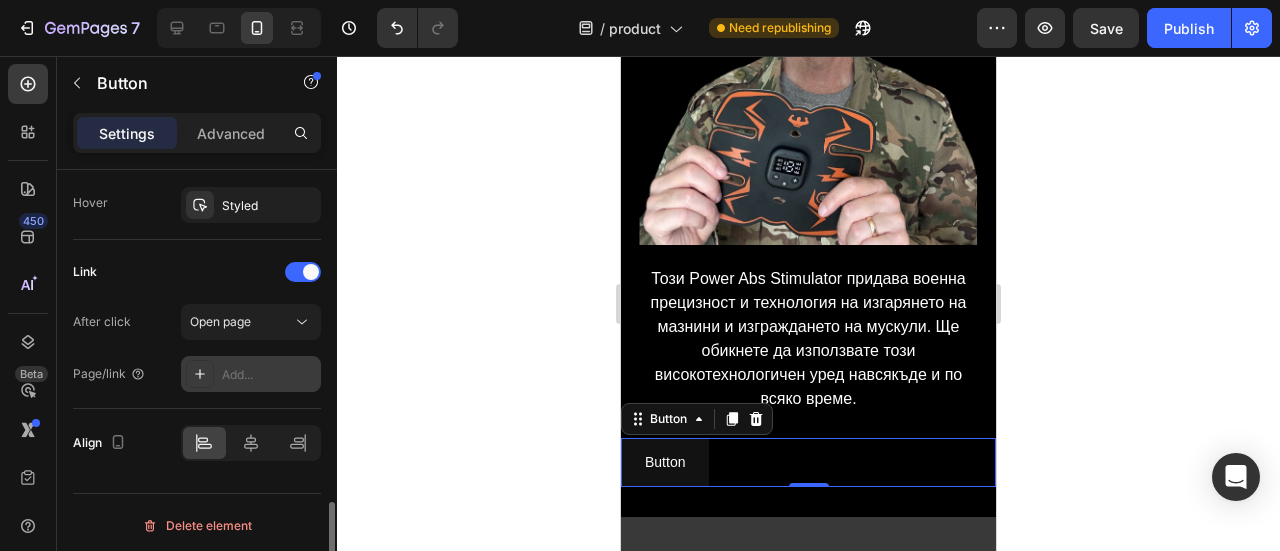 click on "Add..." at bounding box center (251, 374) 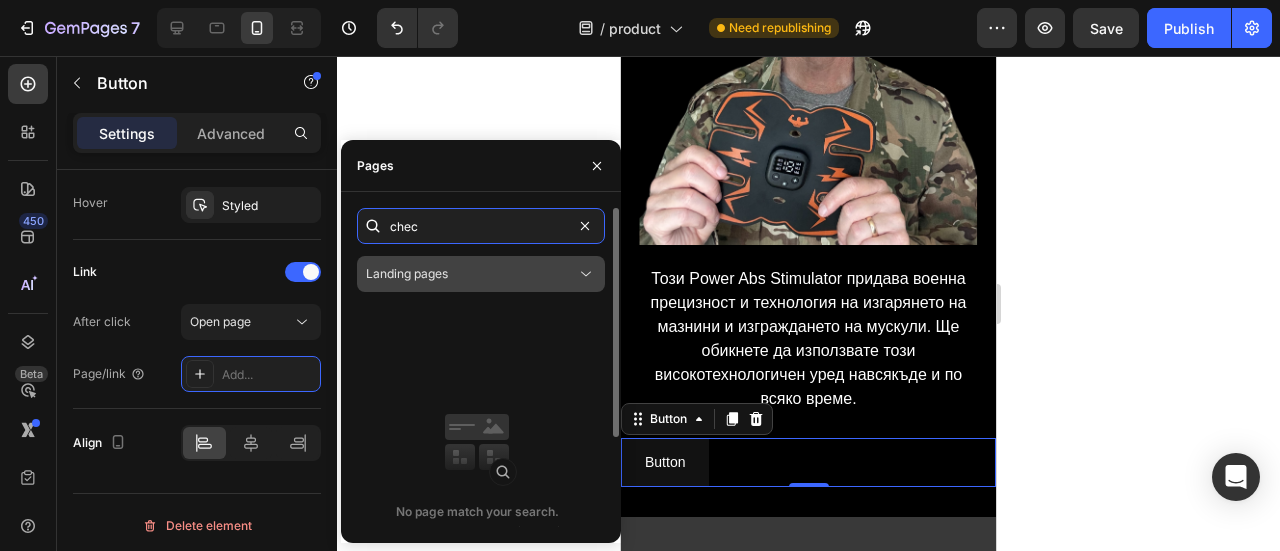 type on "chec" 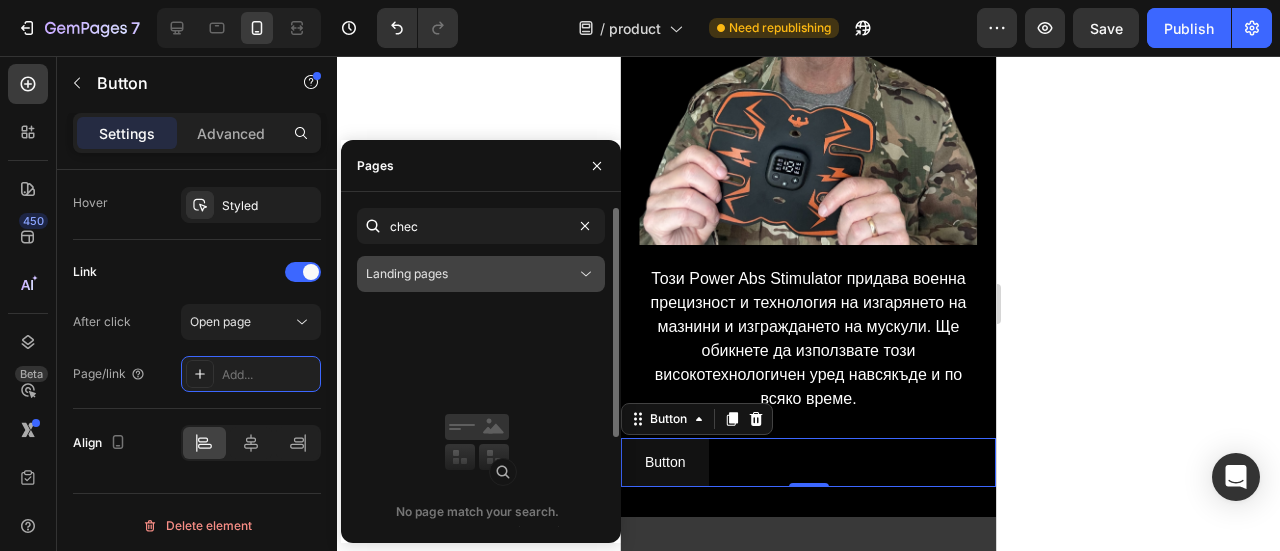 click on "Landing pages" at bounding box center [471, 274] 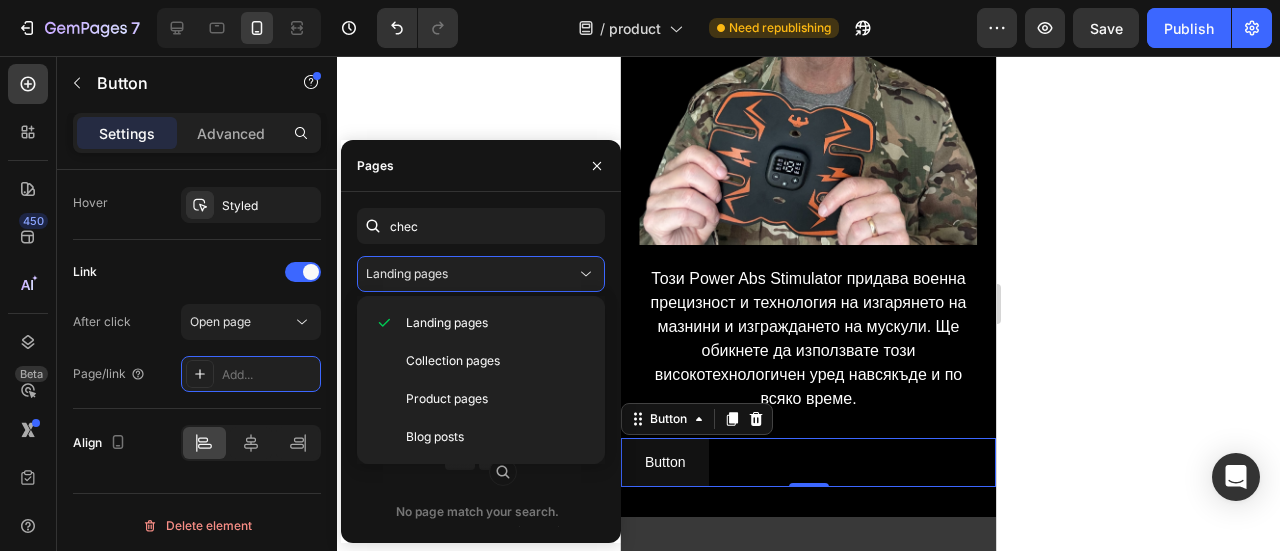 click on "Pages" at bounding box center [481, 166] 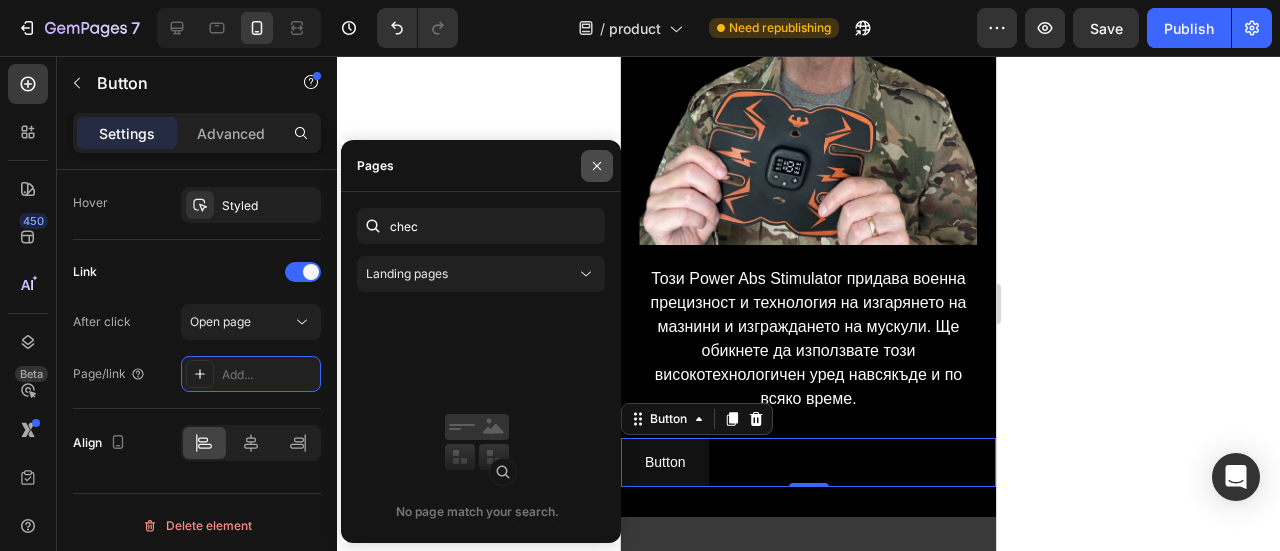 click 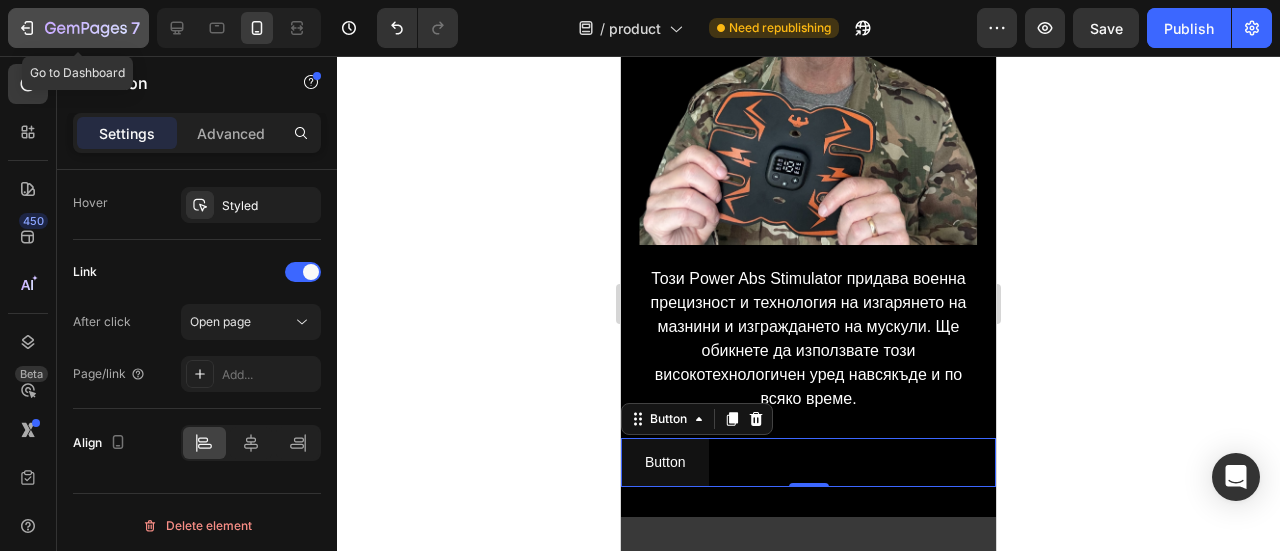 click 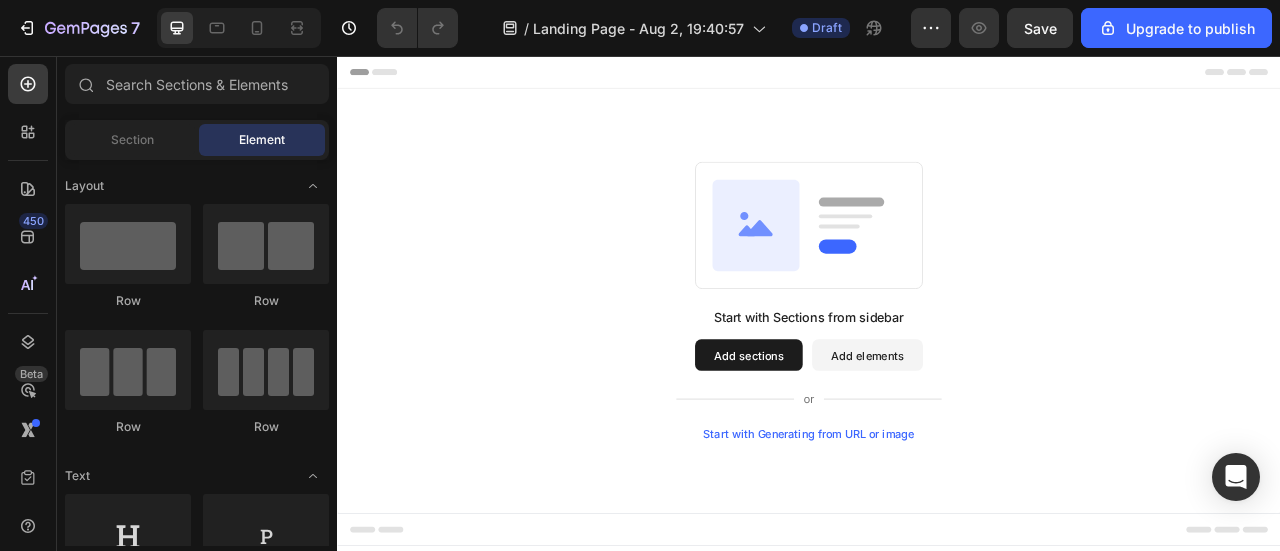 scroll, scrollTop: 0, scrollLeft: 0, axis: both 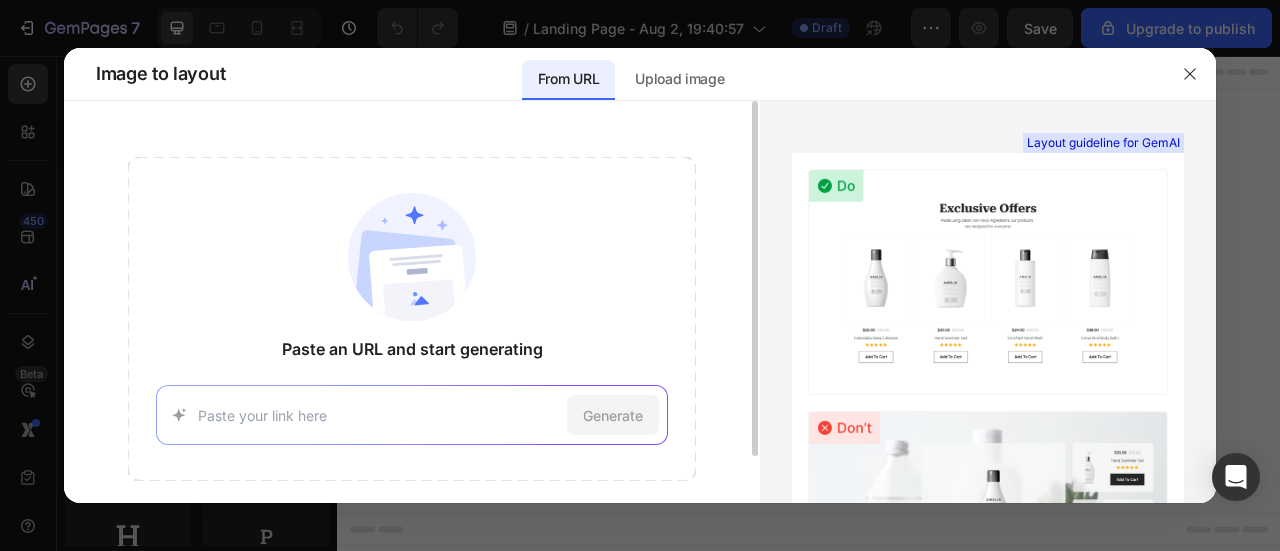 click at bounding box center [378, 415] 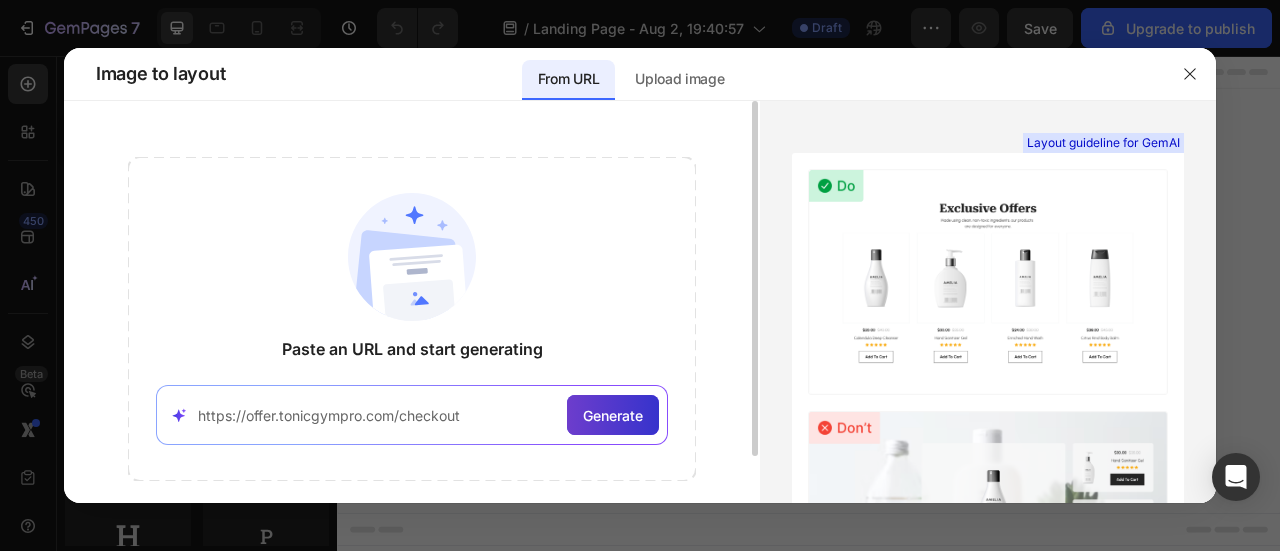 type on "https://offer.tonicgympro.com/checkout" 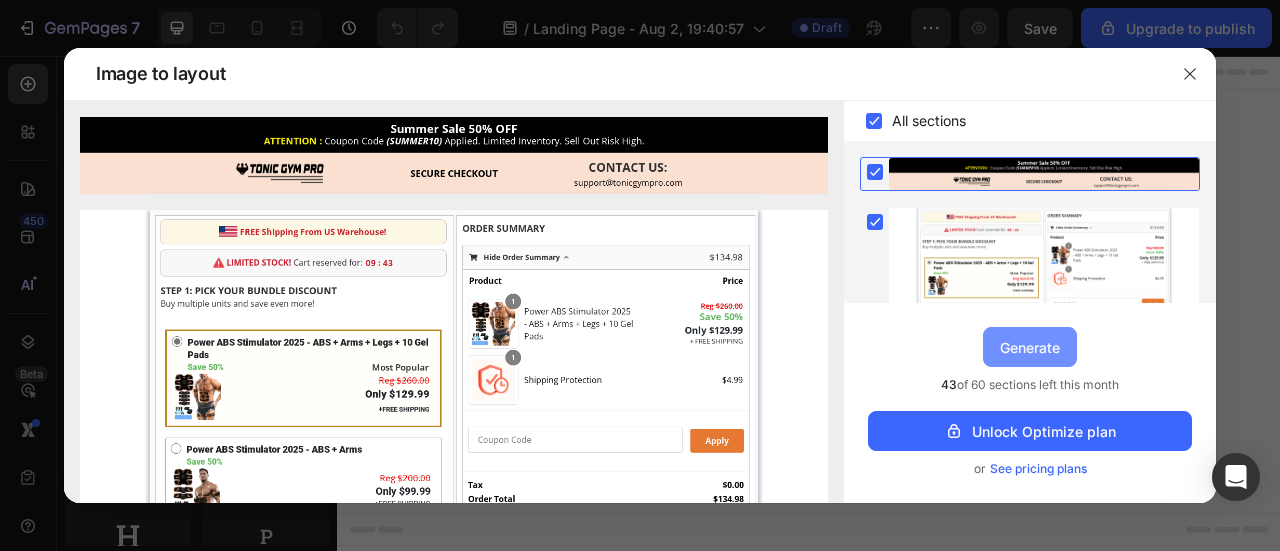 click on "Generate" at bounding box center (1030, 347) 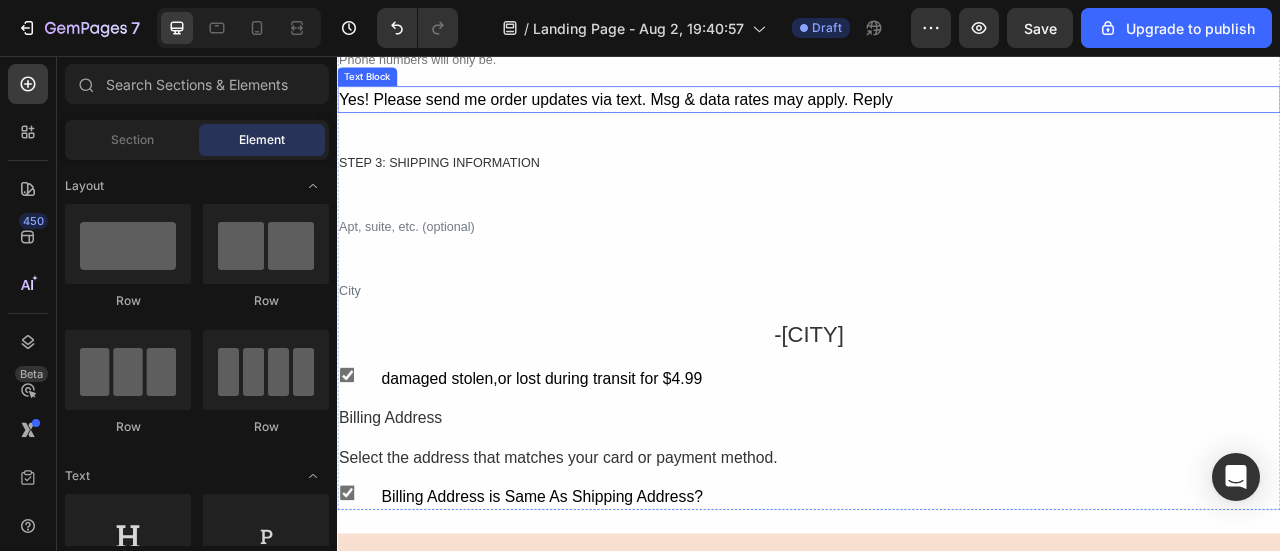 scroll, scrollTop: 2254, scrollLeft: 0, axis: vertical 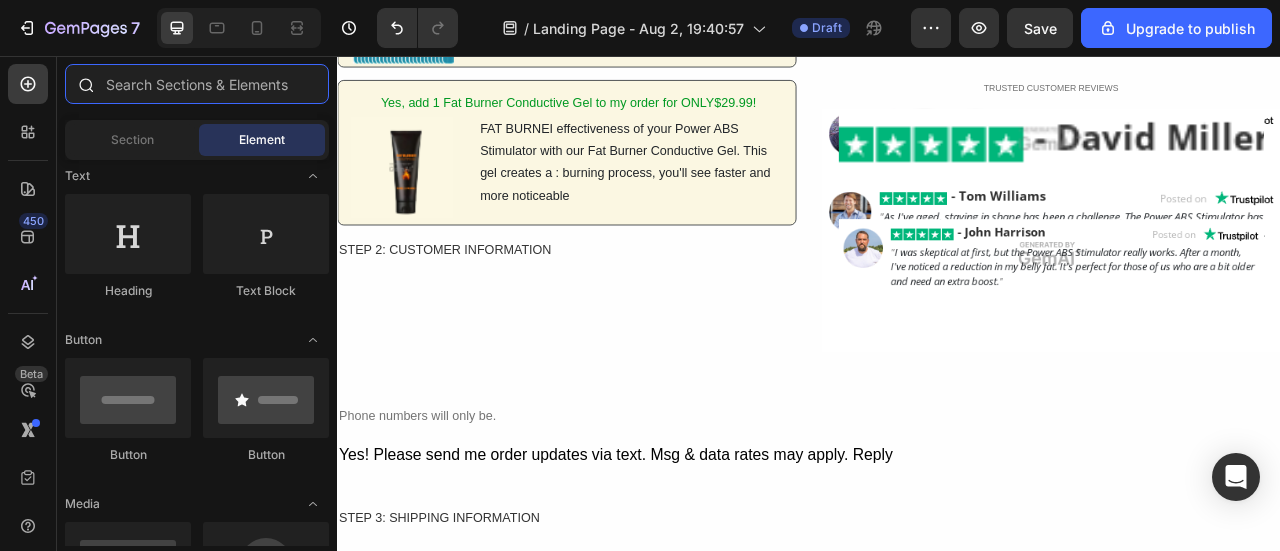 click at bounding box center [197, 84] 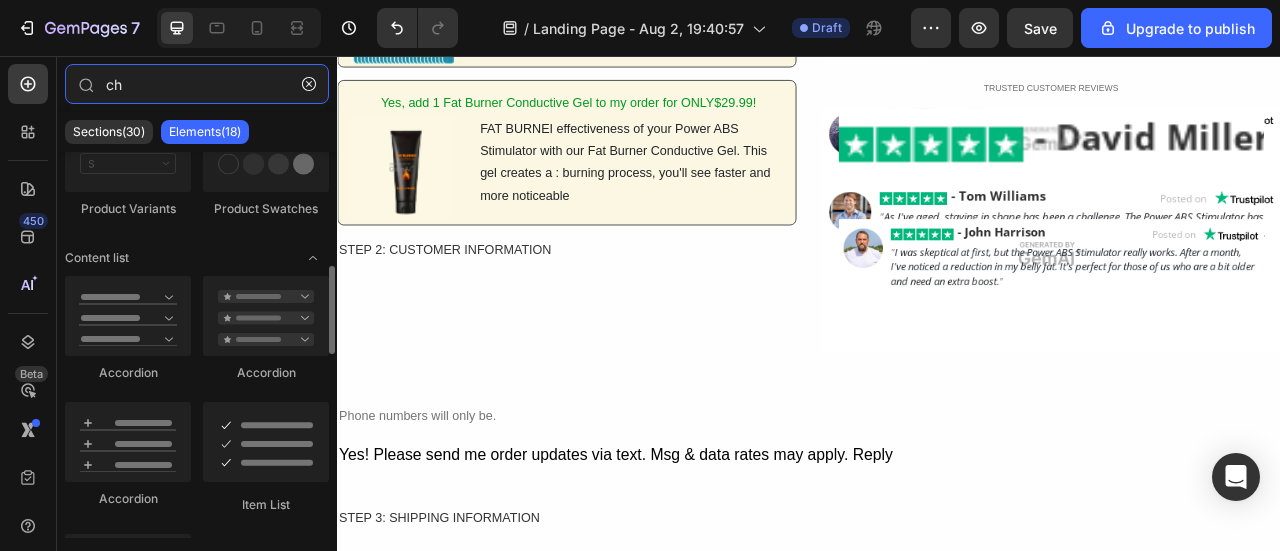 scroll, scrollTop: 700, scrollLeft: 0, axis: vertical 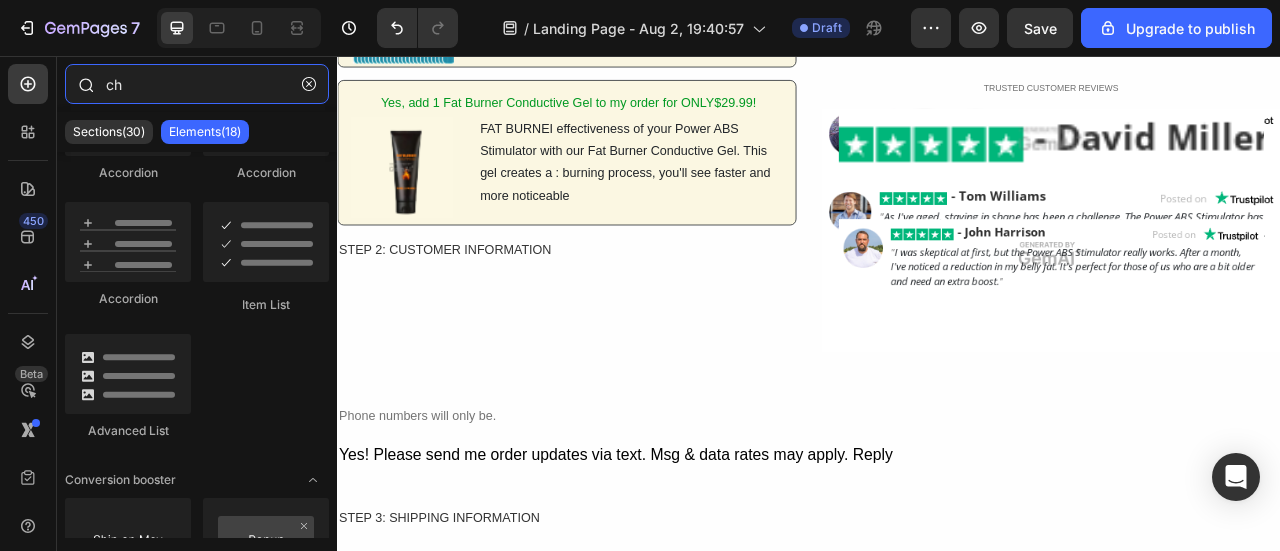 drag, startPoint x: 177, startPoint y: 78, endPoint x: 92, endPoint y: 75, distance: 85.052925 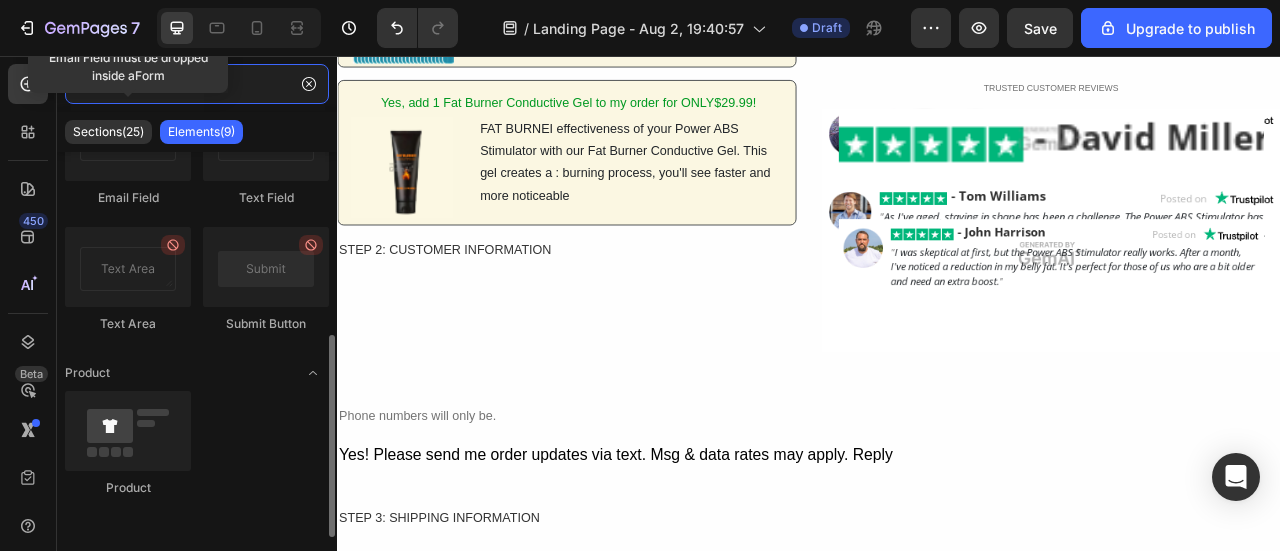scroll, scrollTop: 0, scrollLeft: 0, axis: both 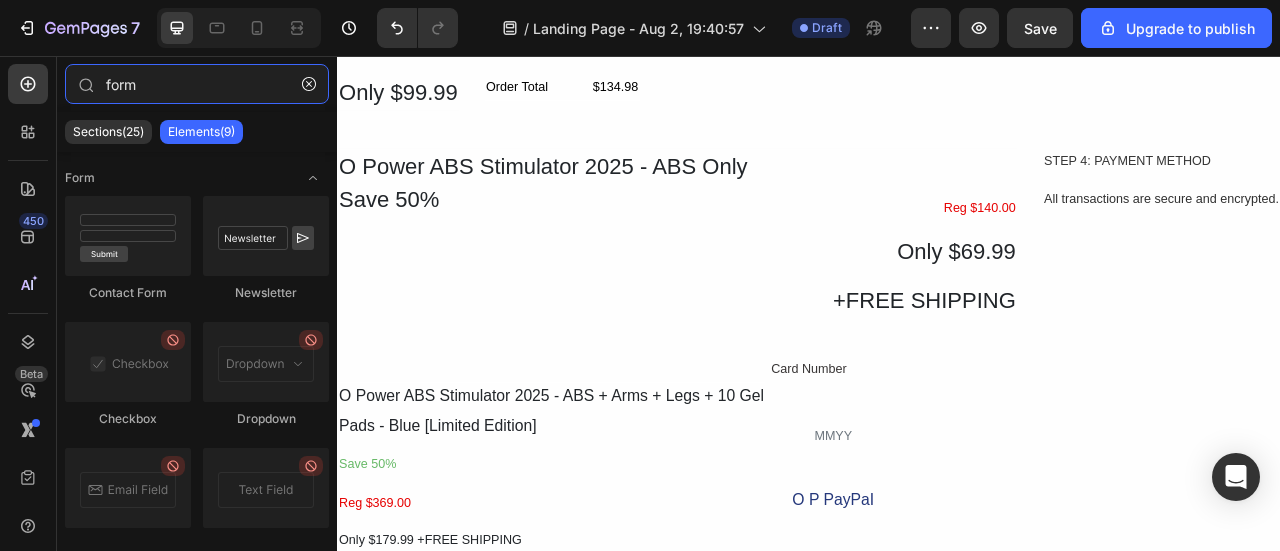 drag, startPoint x: 116, startPoint y: 87, endPoint x: 50, endPoint y: 87, distance: 66 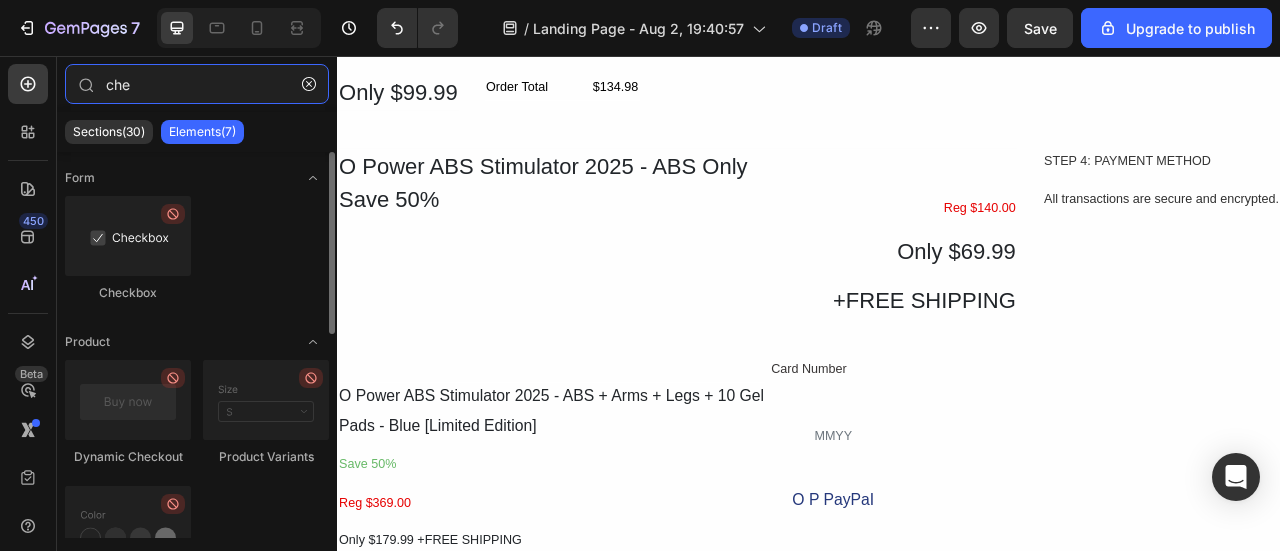 type on "che" 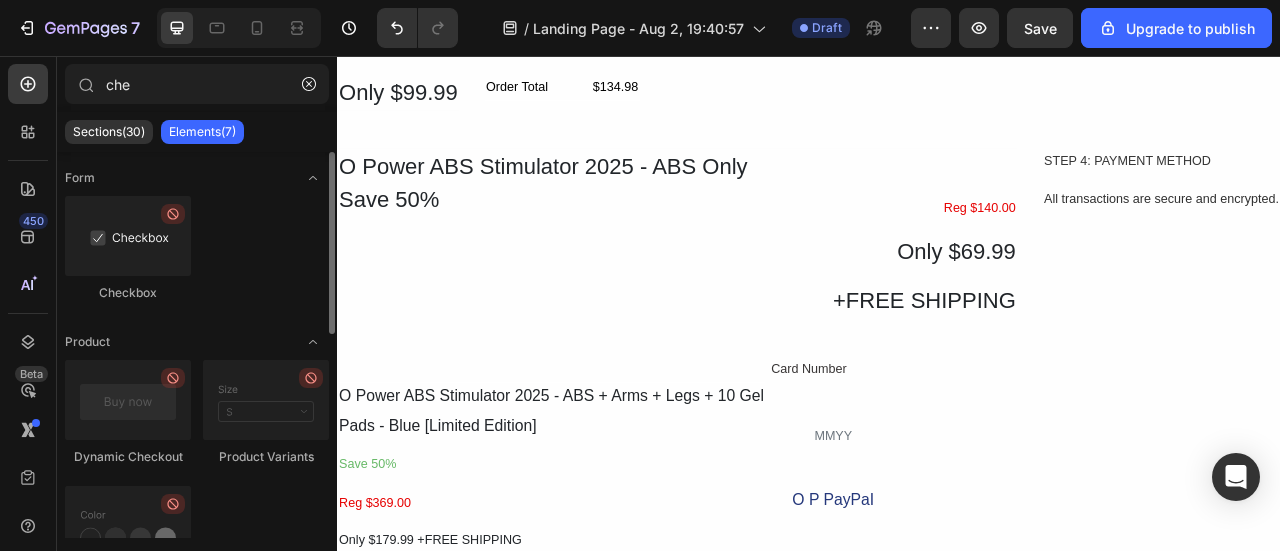 click at bounding box center [128, 236] 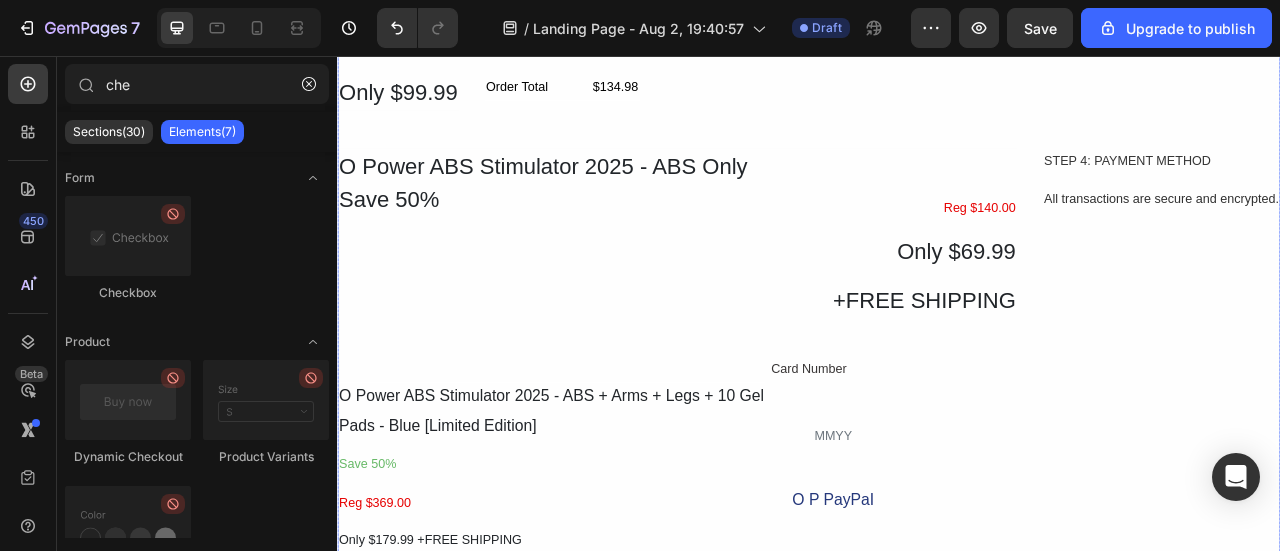 drag, startPoint x: 473, startPoint y: 304, endPoint x: 1271, endPoint y: 131, distance: 816.5372 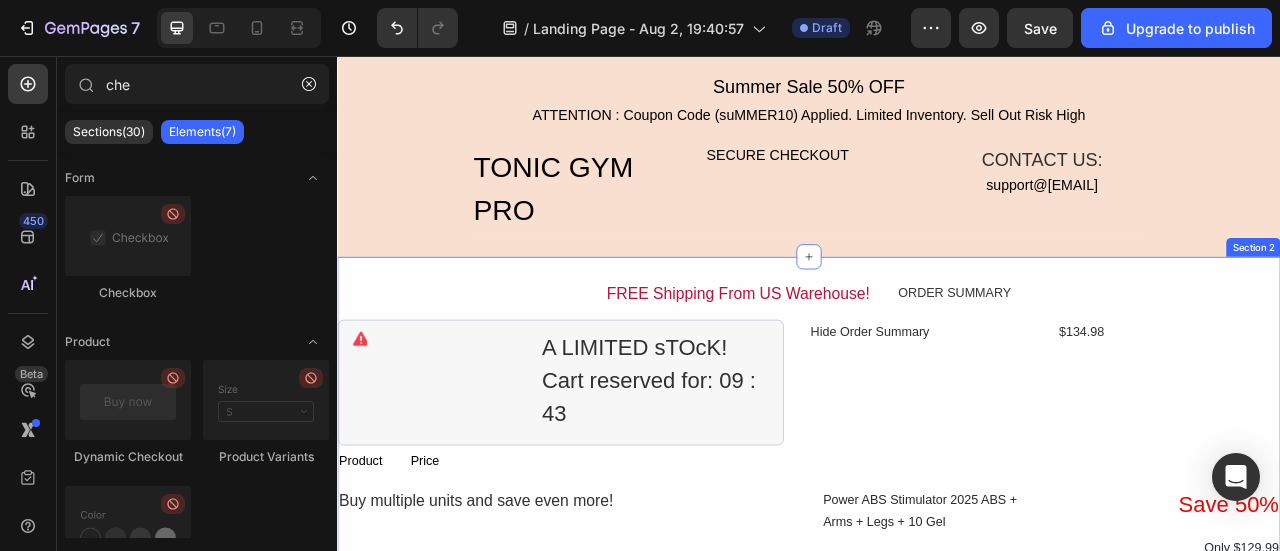 scroll, scrollTop: 0, scrollLeft: 0, axis: both 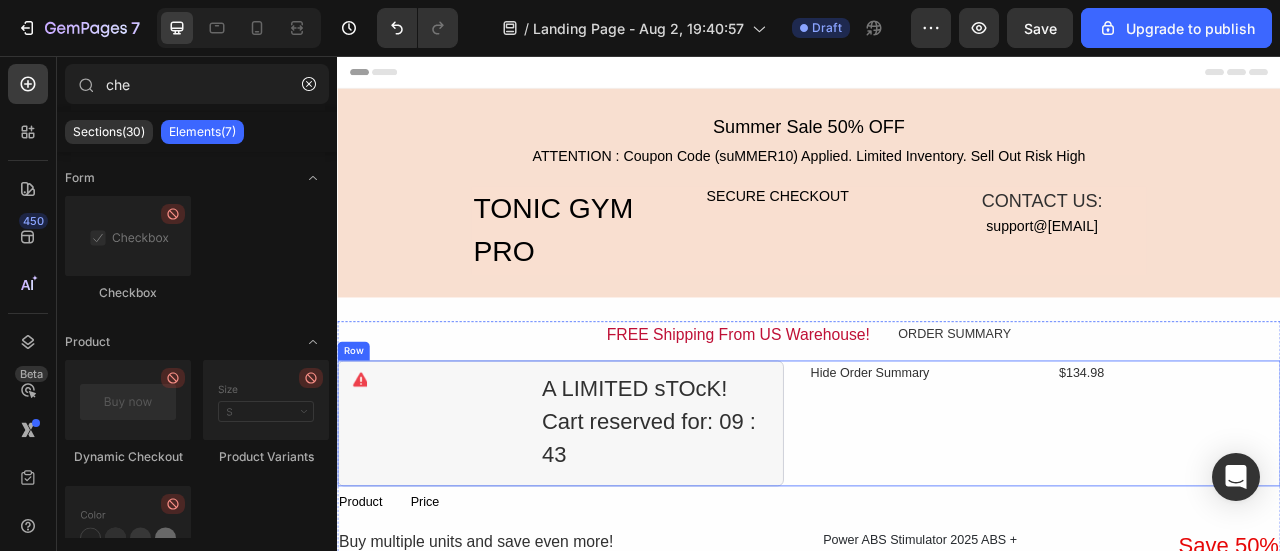 drag, startPoint x: 439, startPoint y: 291, endPoint x: 1265, endPoint y: 523, distance: 857.9627 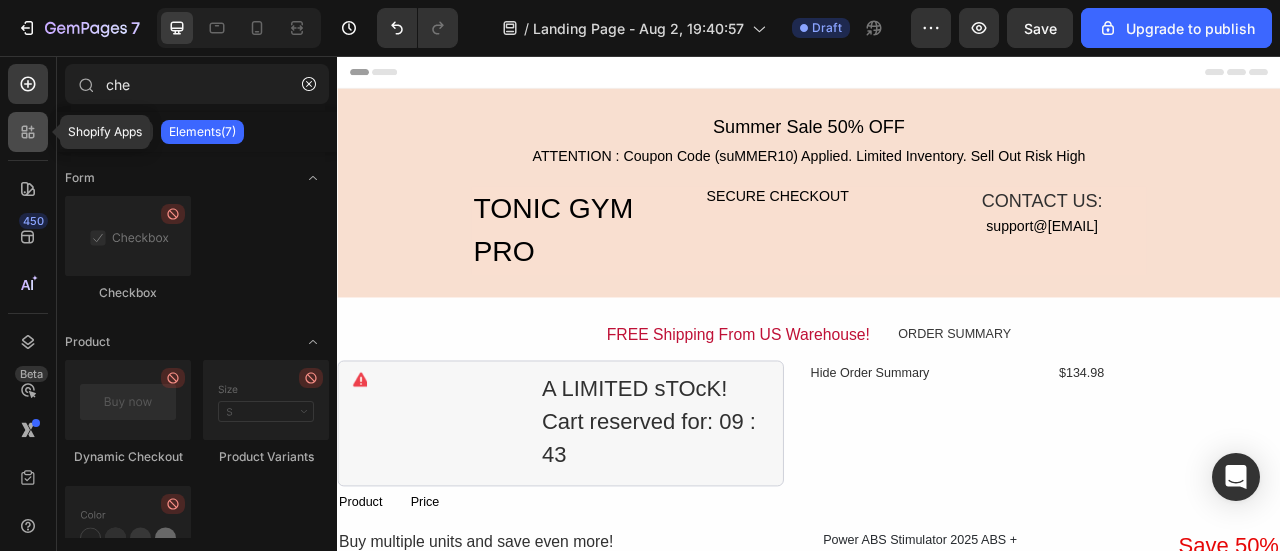 click 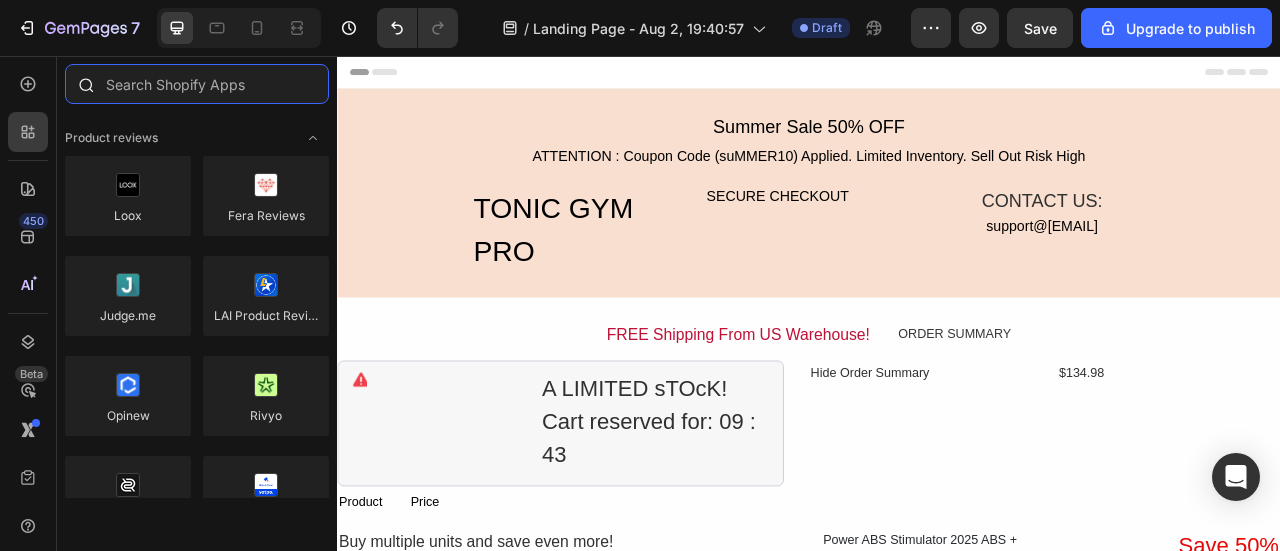 click at bounding box center [197, 84] 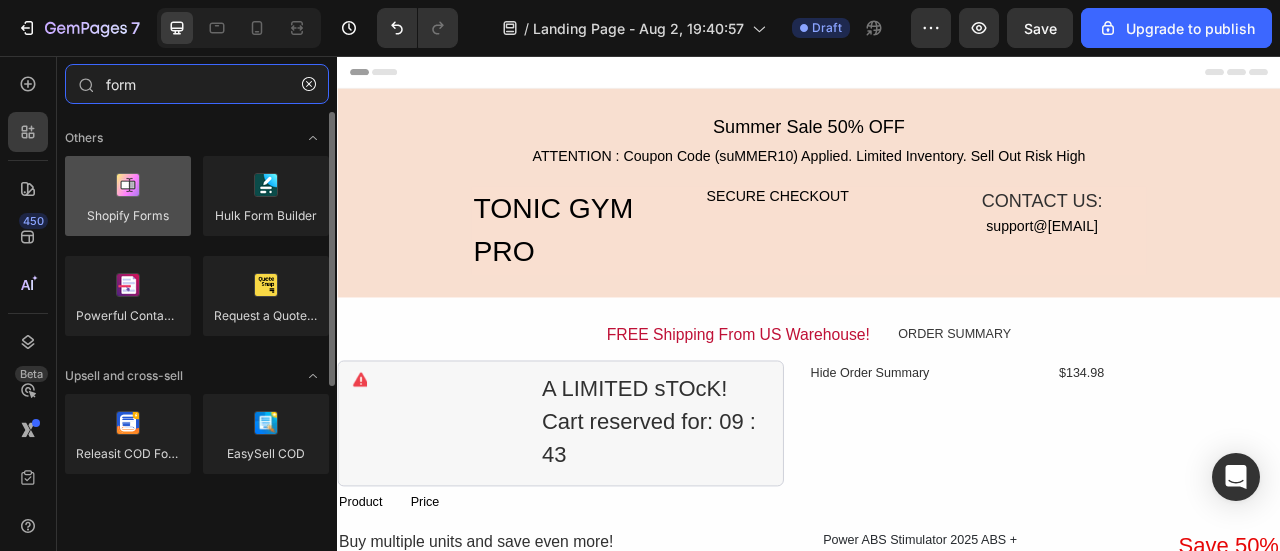 type on "form" 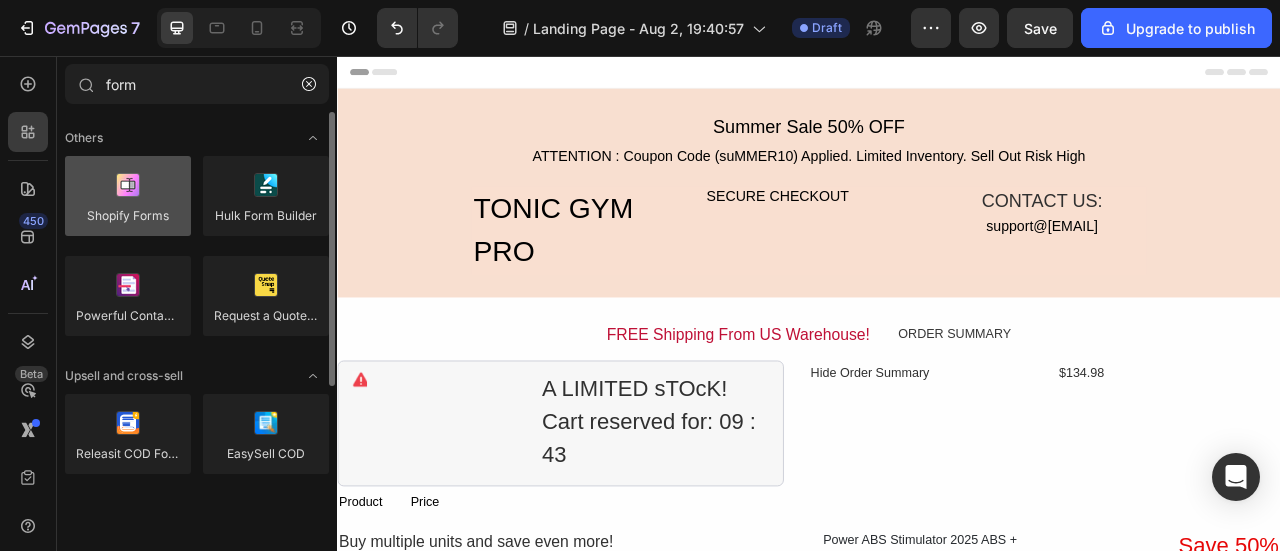 click at bounding box center (128, 196) 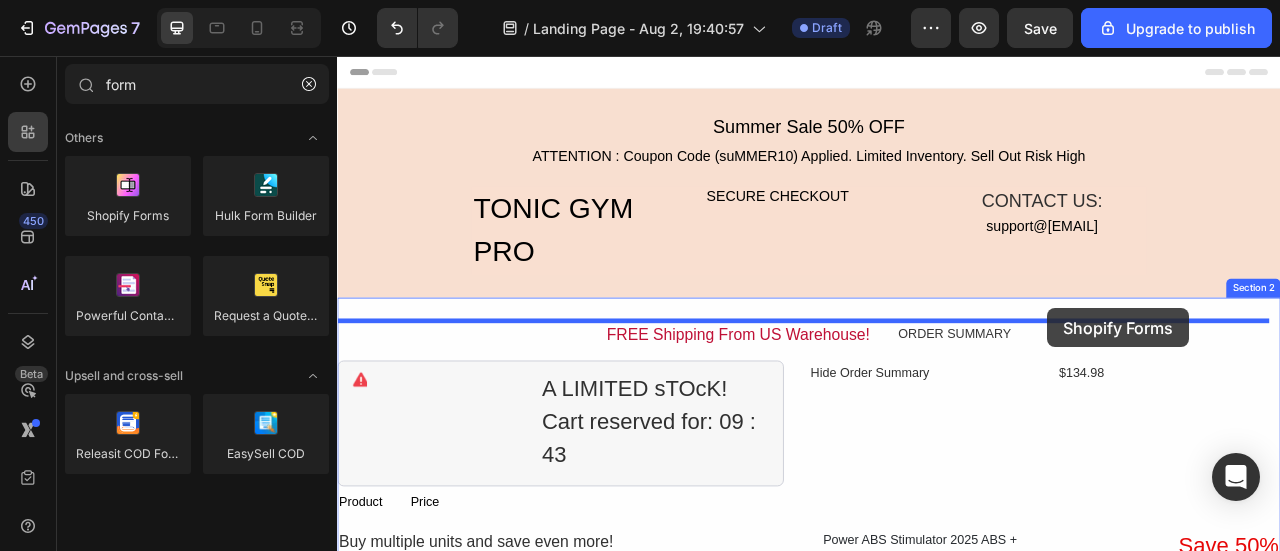 drag, startPoint x: 480, startPoint y: 261, endPoint x: 1240, endPoint y: 377, distance: 768.80164 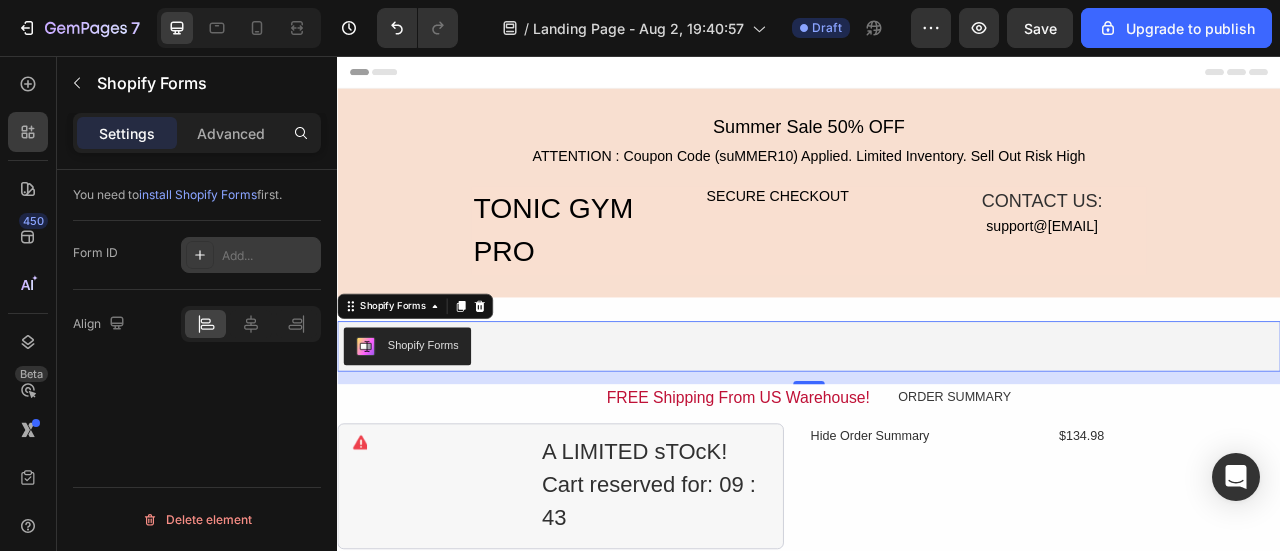 click 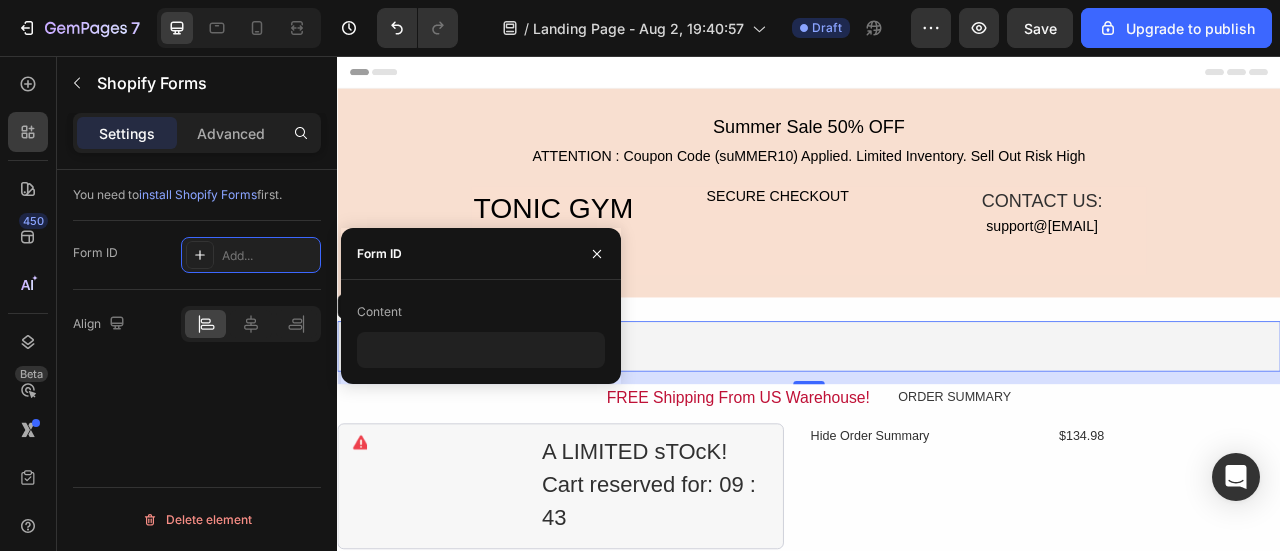 click on "Content" at bounding box center [379, 312] 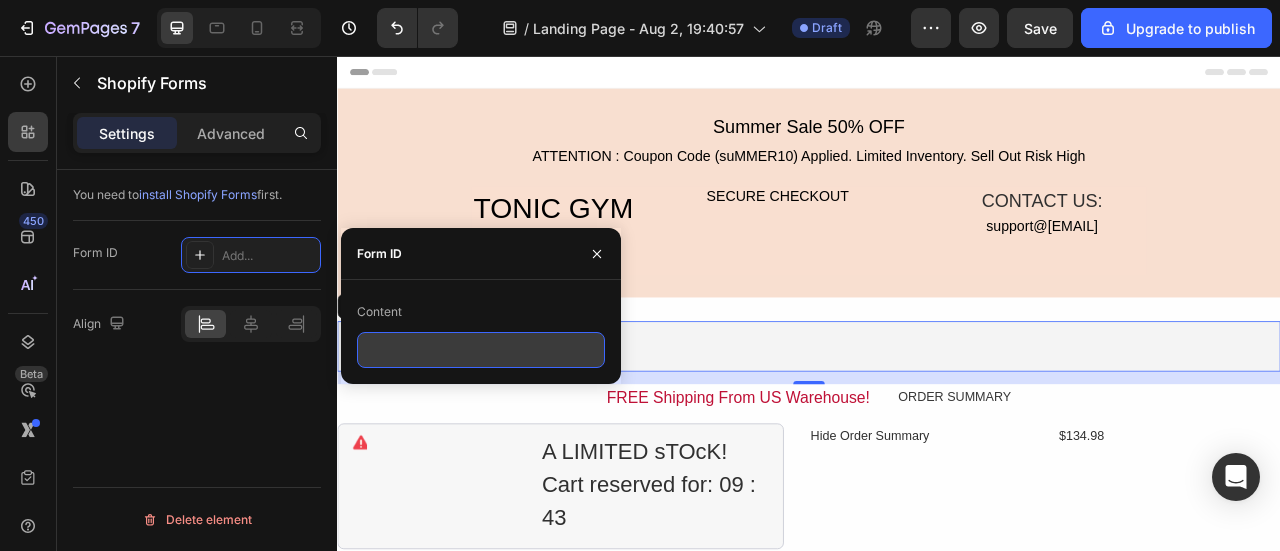 click at bounding box center (481, 350) 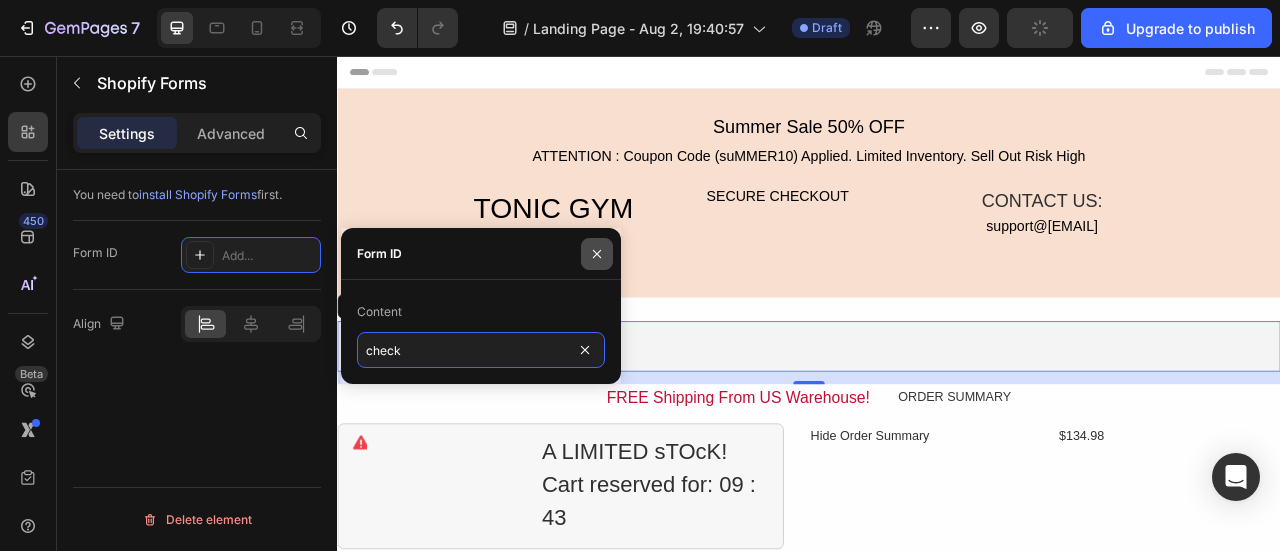 type on "check" 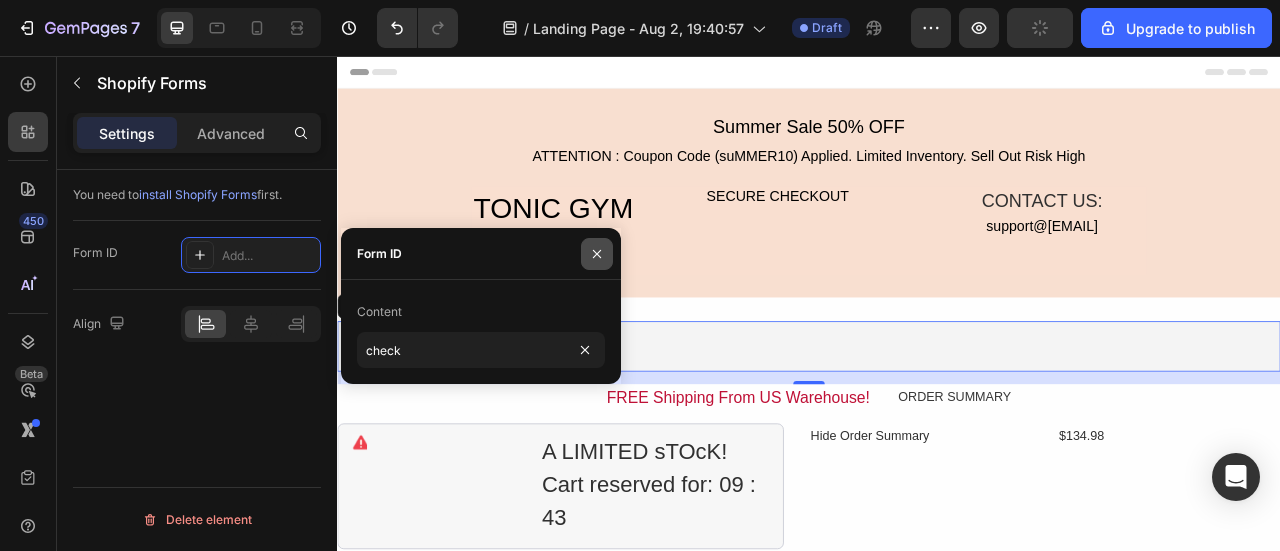 click 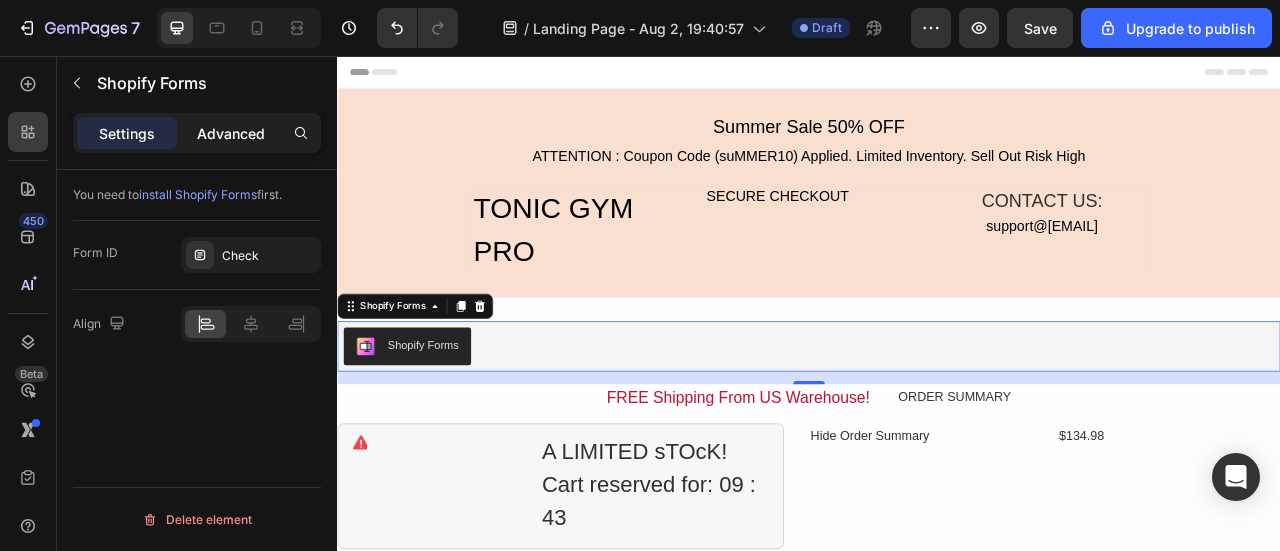 click on "Advanced" at bounding box center (231, 133) 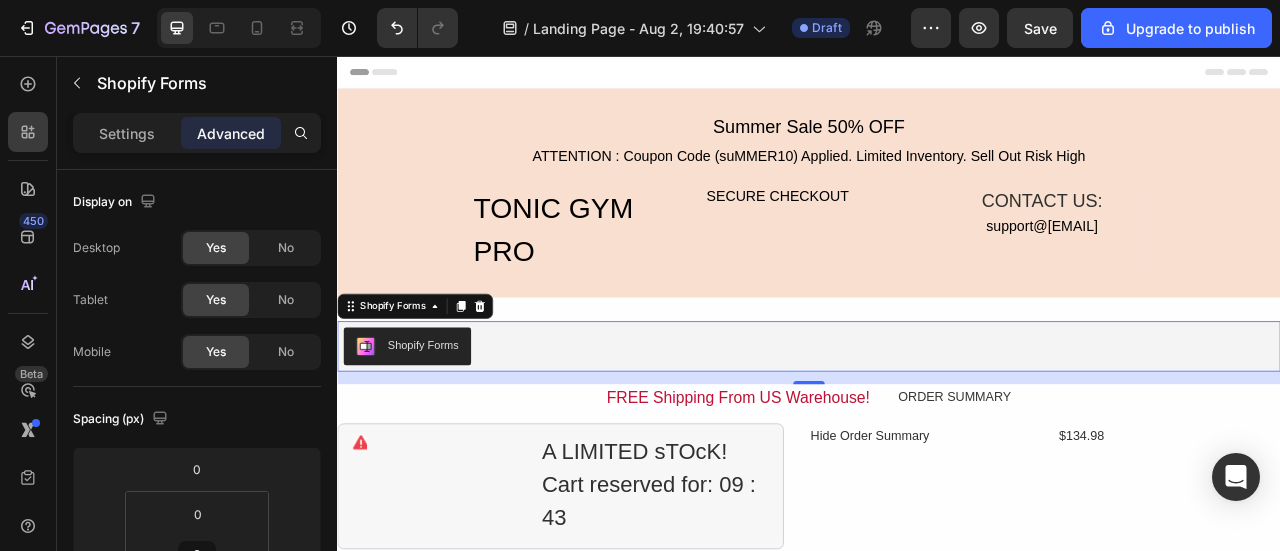 click on "Advanced" at bounding box center [231, 133] 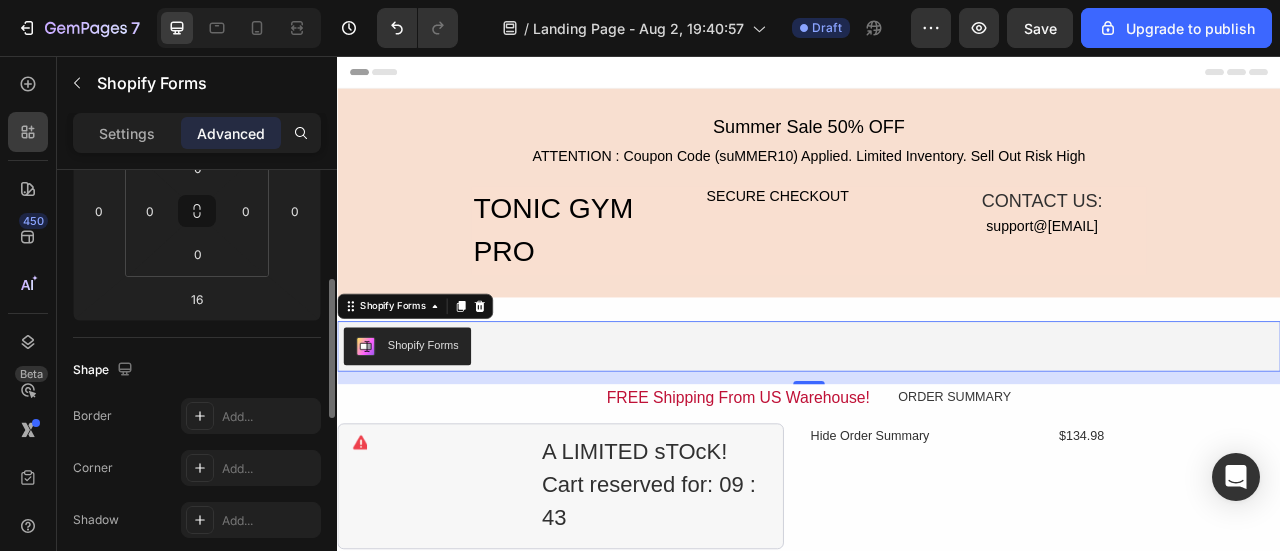 scroll, scrollTop: 0, scrollLeft: 0, axis: both 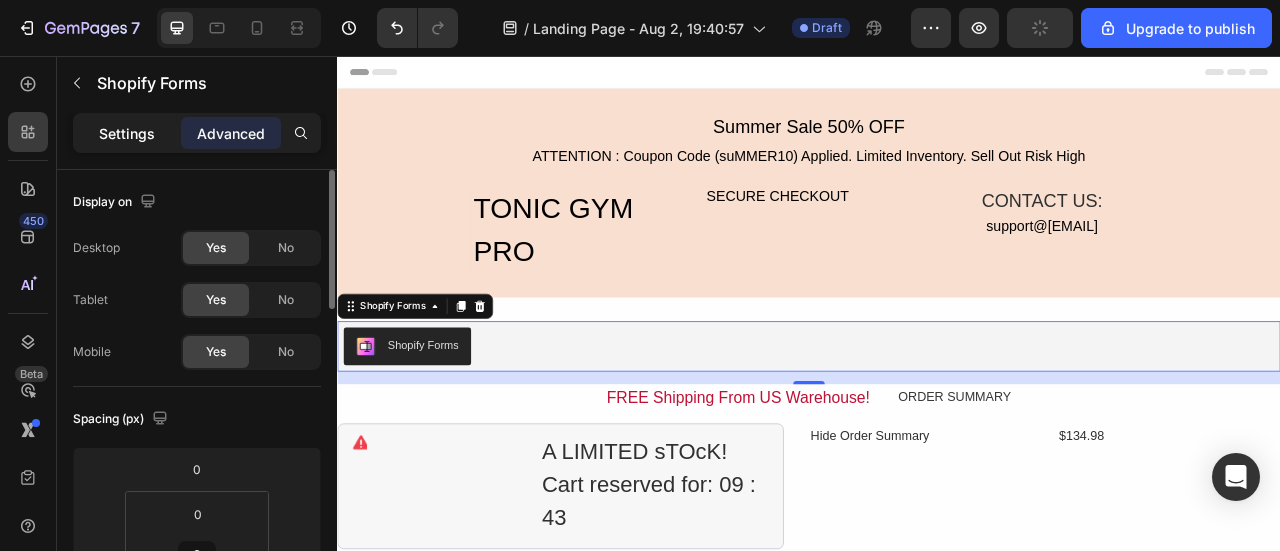 drag, startPoint x: 147, startPoint y: 139, endPoint x: 113, endPoint y: 93, distance: 57.201397 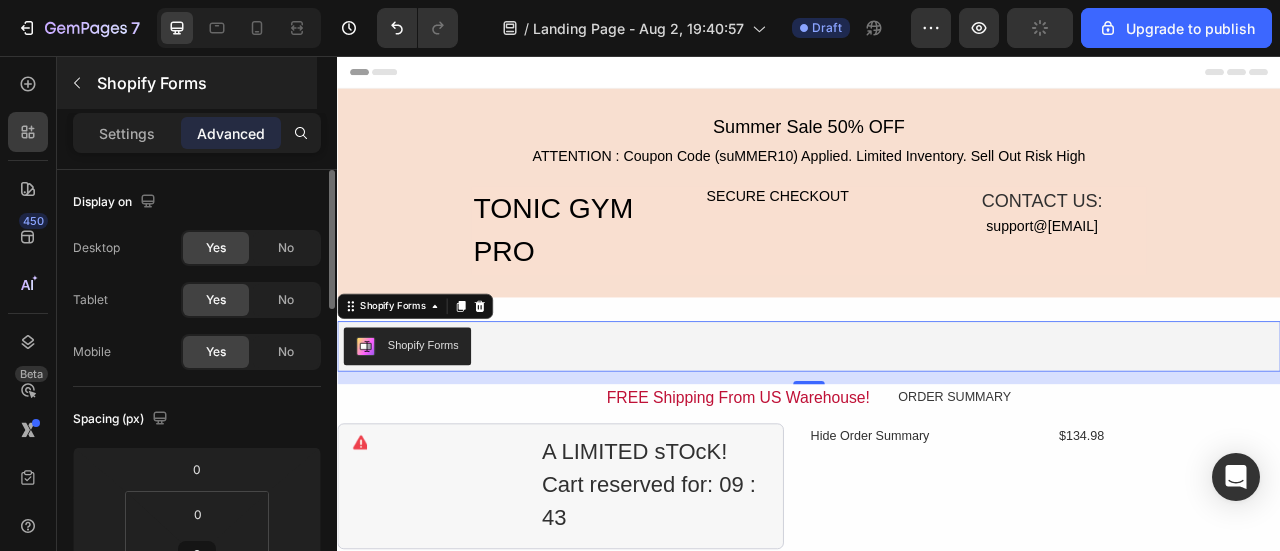 click on "Settings" at bounding box center [127, 133] 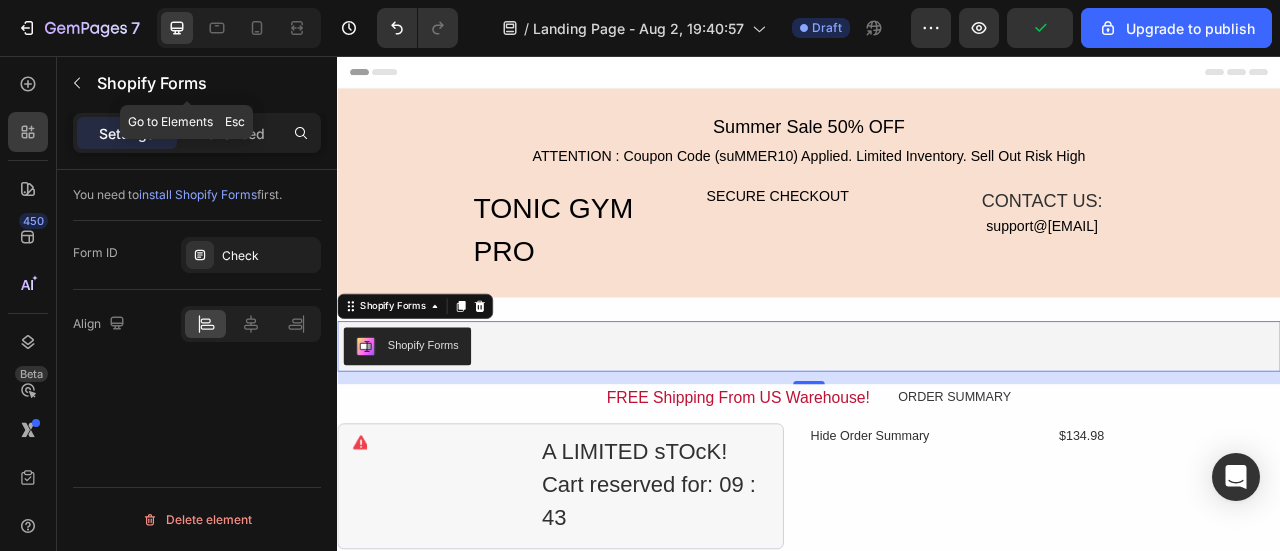 click 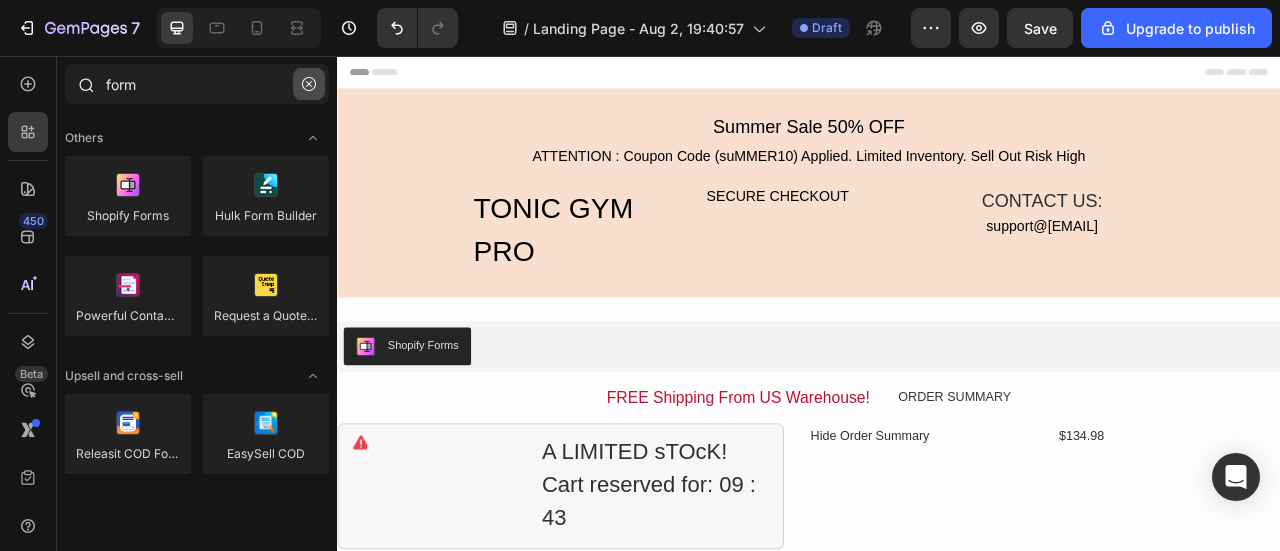 click 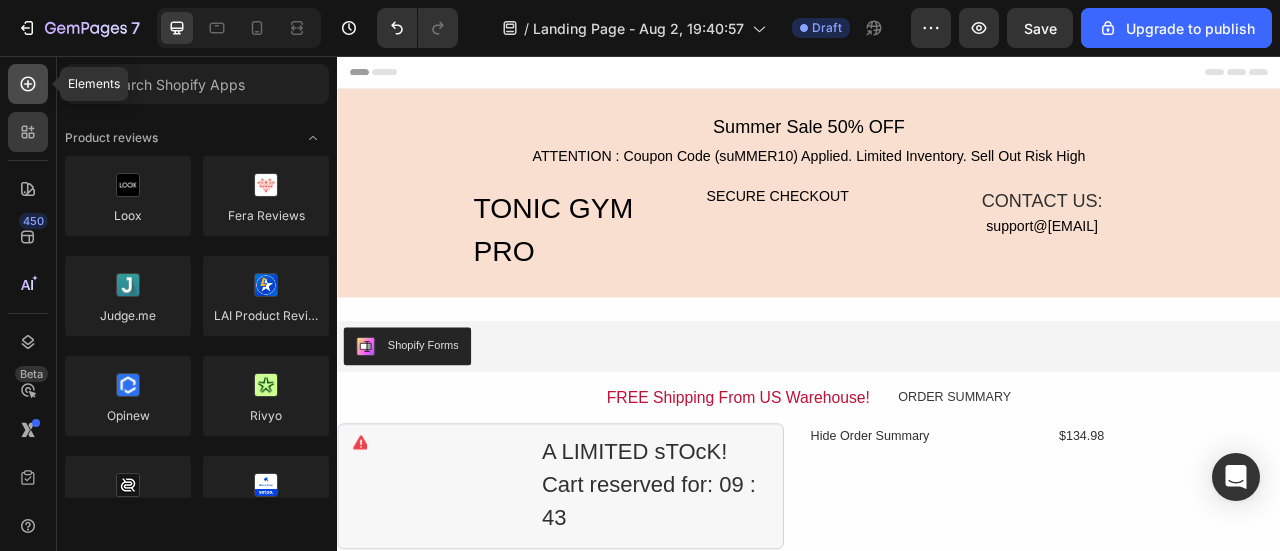 click 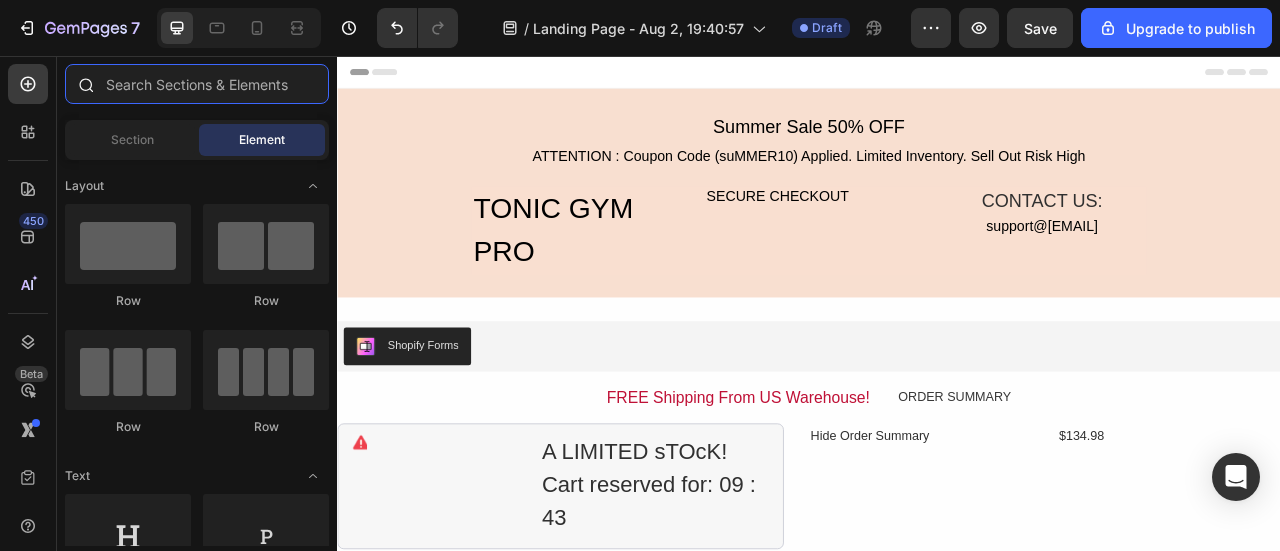 click at bounding box center (197, 84) 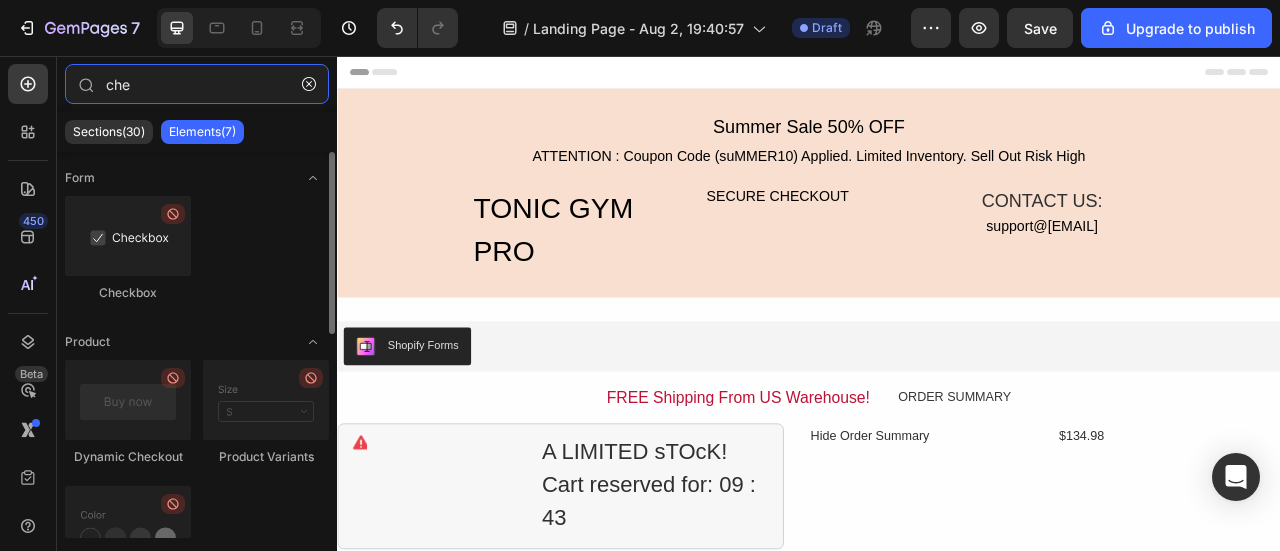 type on "che" 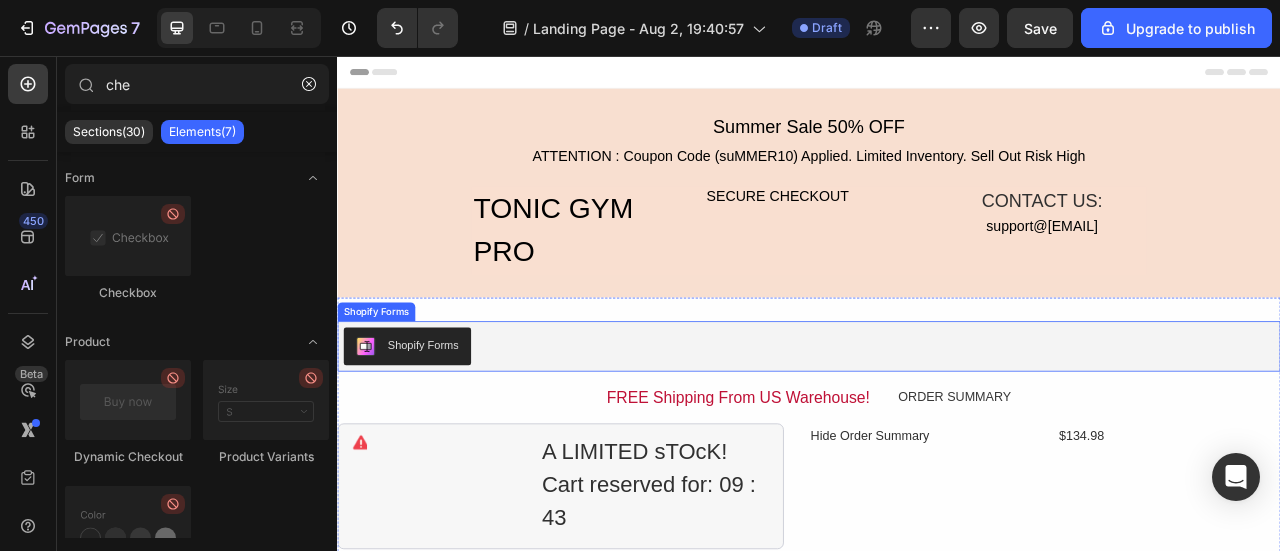 drag, startPoint x: 494, startPoint y: 298, endPoint x: 680, endPoint y: 422, distance: 223.54417 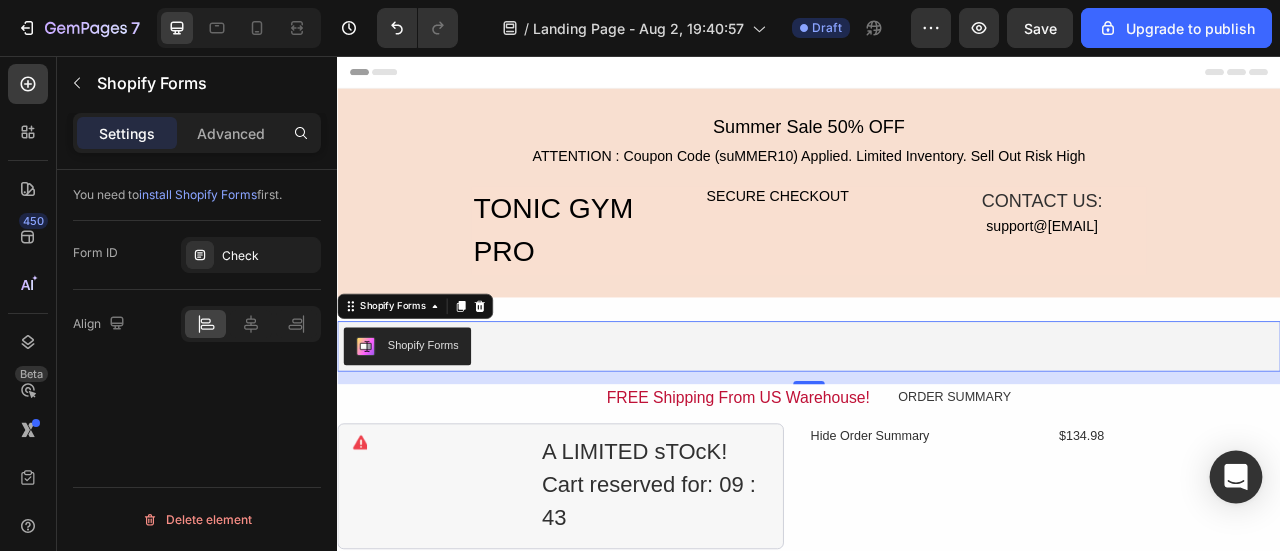 click at bounding box center [1236, 477] 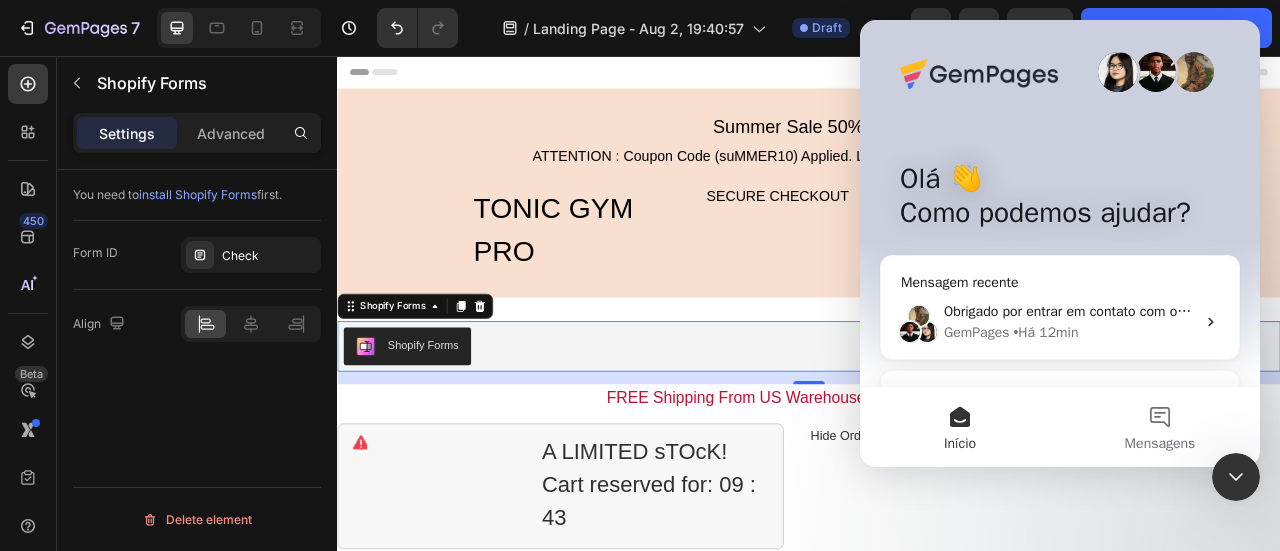 scroll, scrollTop: 0, scrollLeft: 0, axis: both 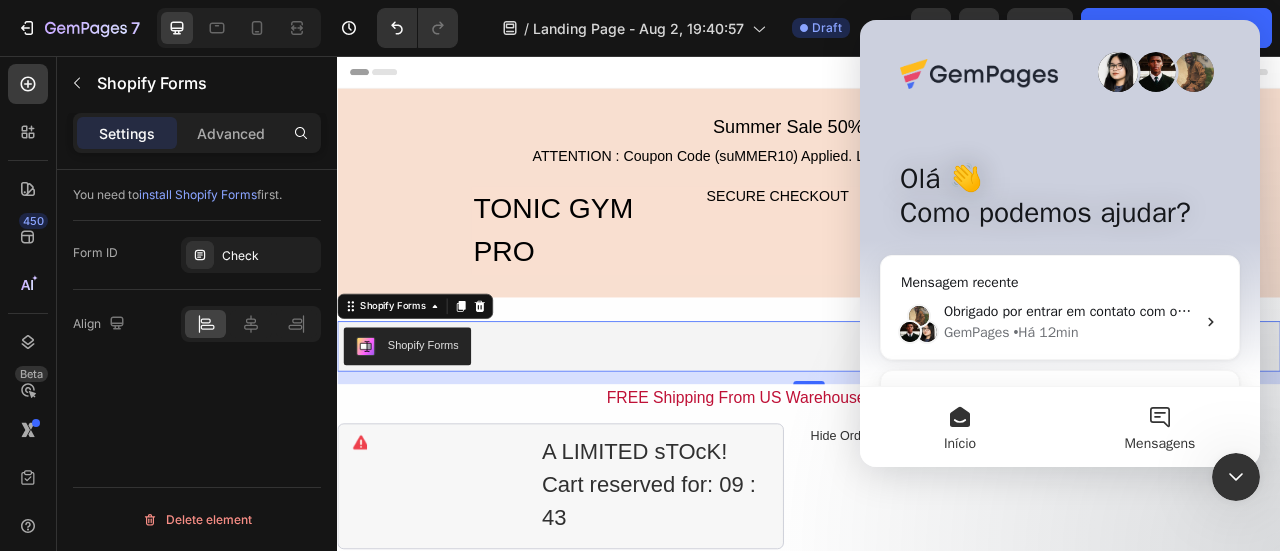 click on "Mensagens" at bounding box center [1160, 427] 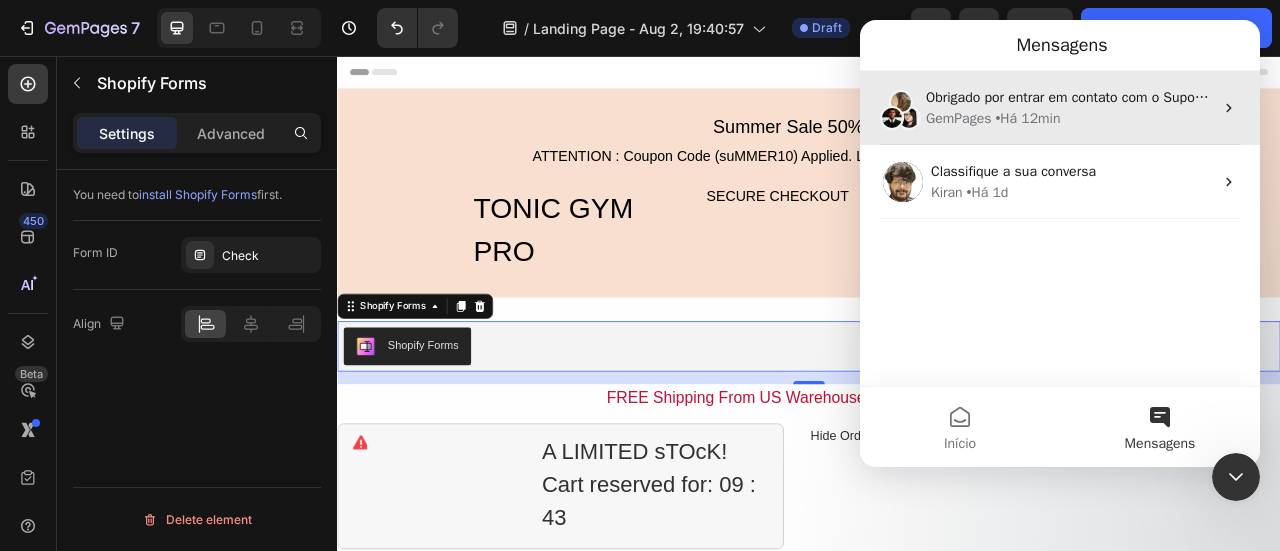 click on "GemPages •  Há 12min" at bounding box center (1069, 118) 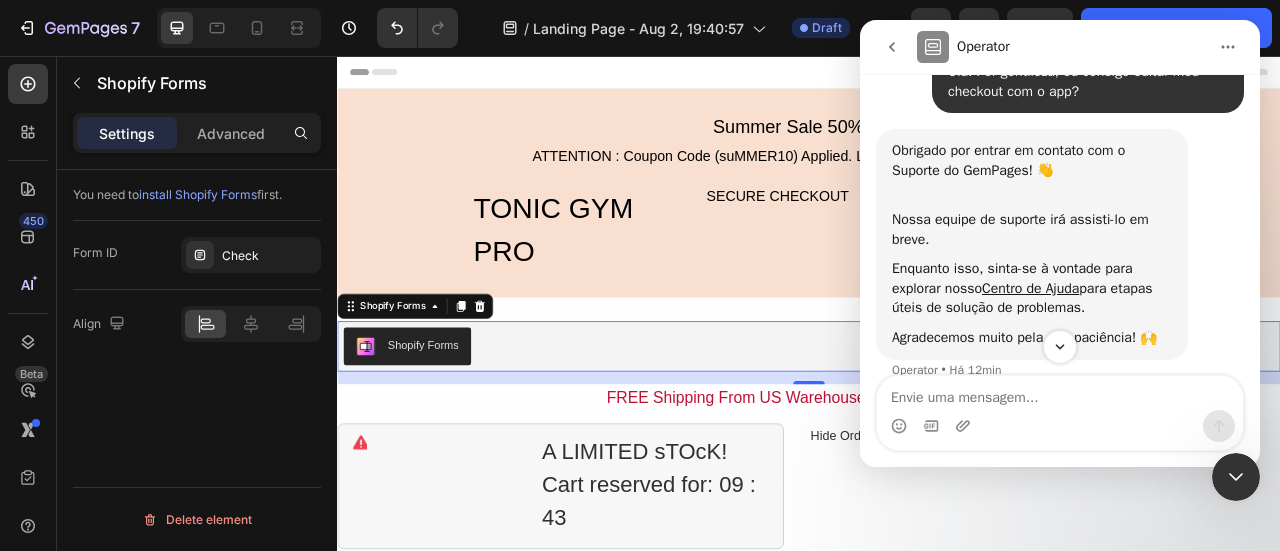 scroll, scrollTop: 152, scrollLeft: 0, axis: vertical 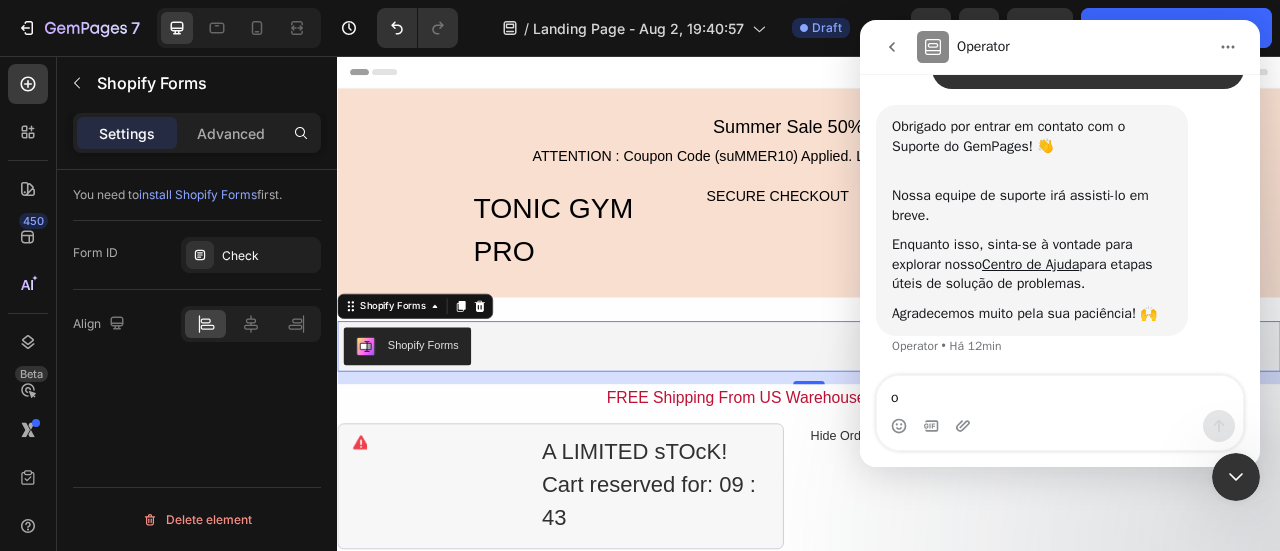 type on "oi" 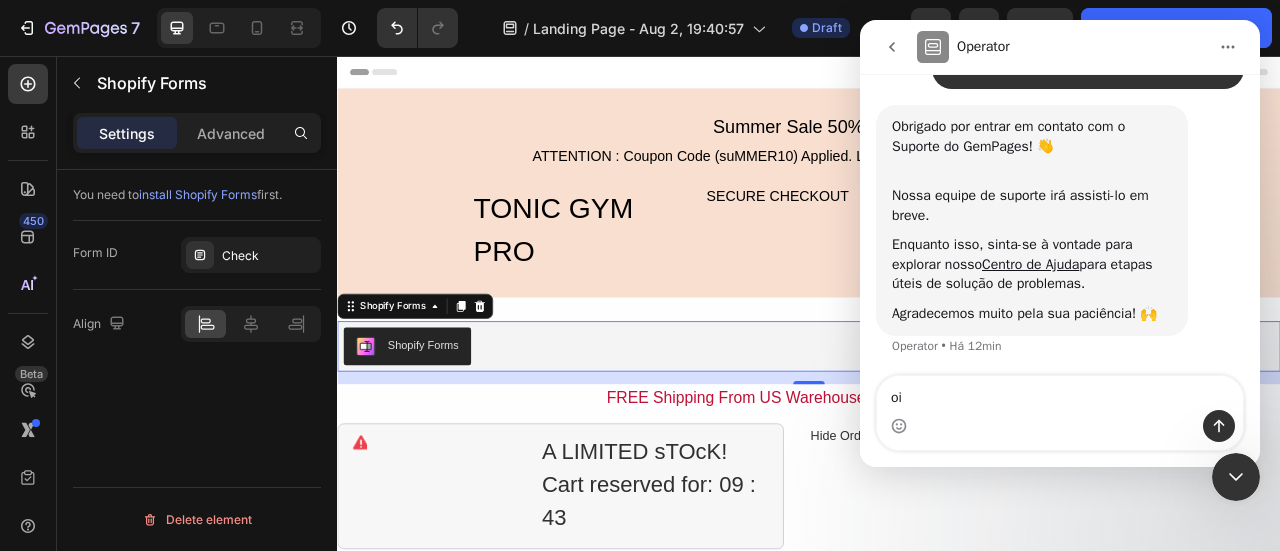 type 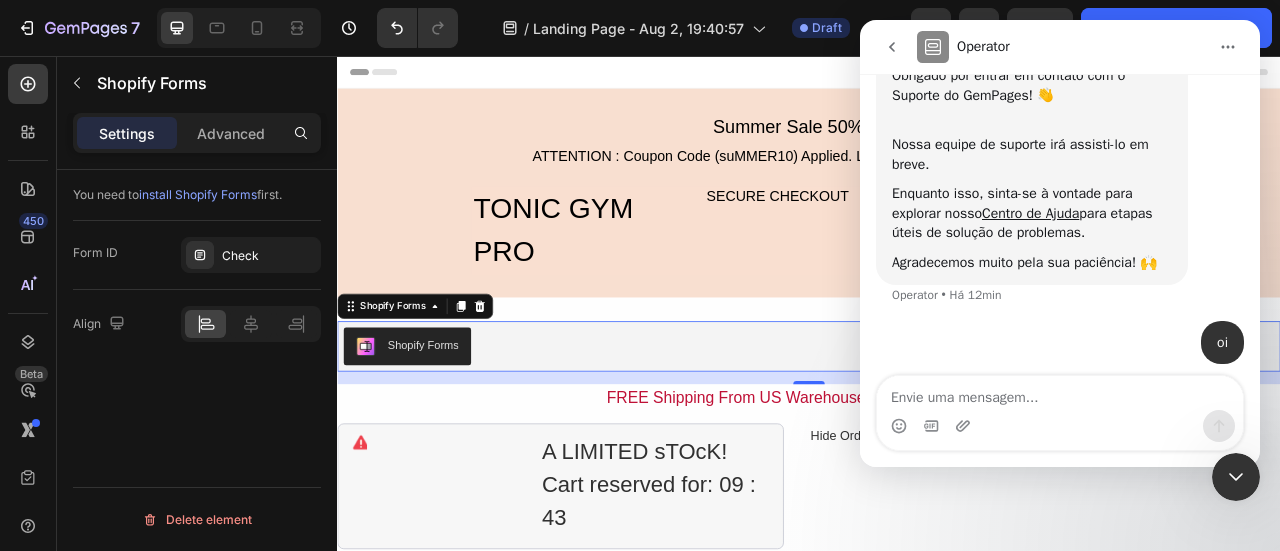 scroll, scrollTop: 211, scrollLeft: 0, axis: vertical 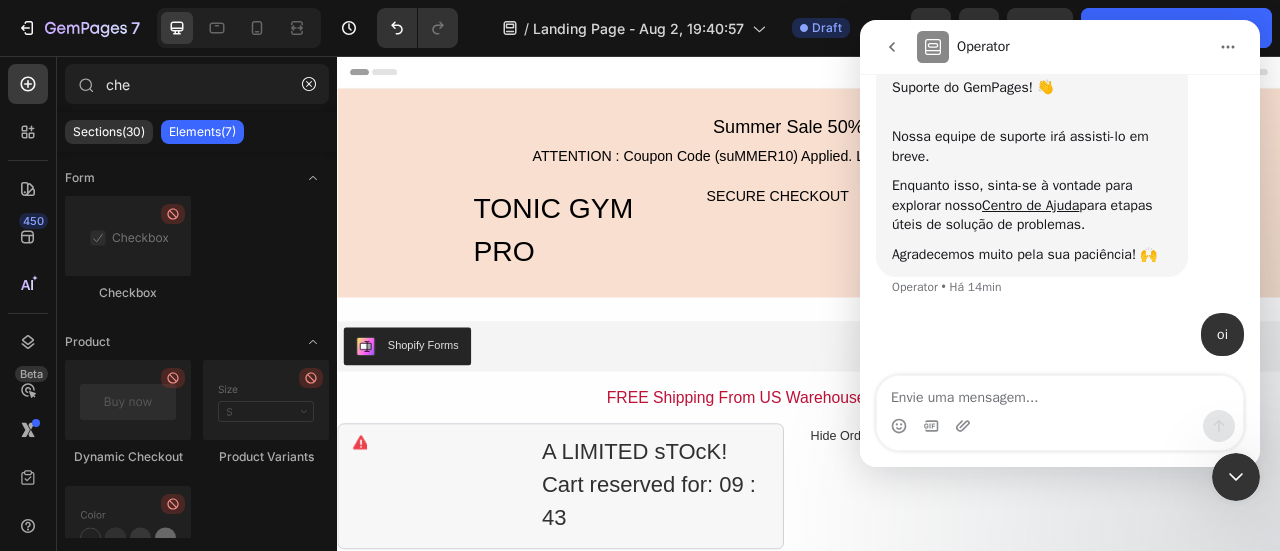 drag, startPoint x: 955, startPoint y: 68, endPoint x: 371, endPoint y: 89, distance: 584.37744 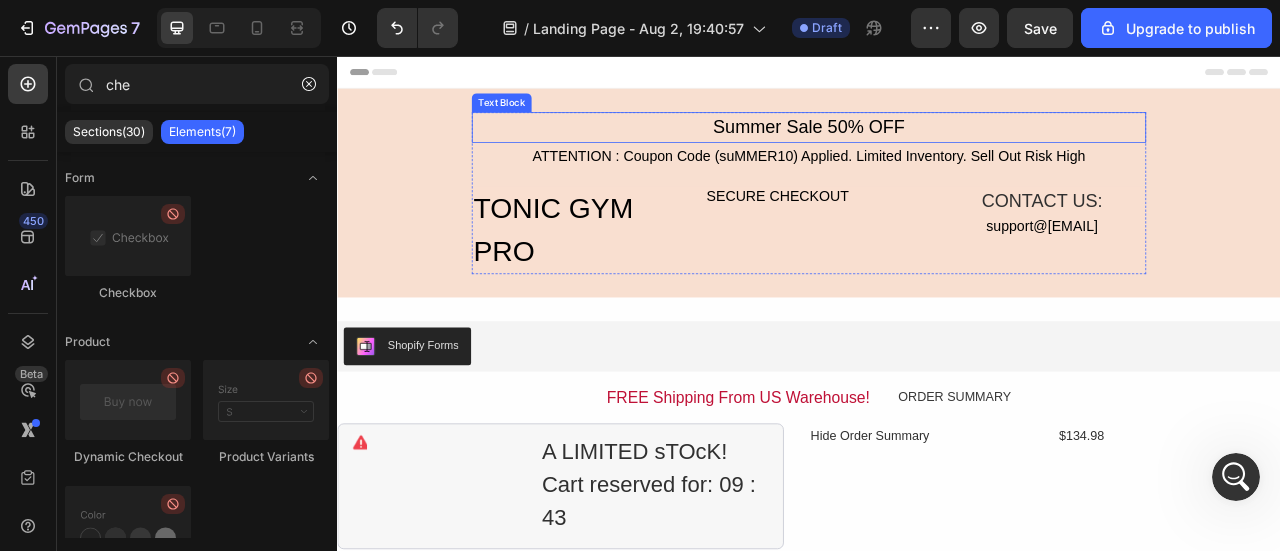 scroll, scrollTop: 0, scrollLeft: 0, axis: both 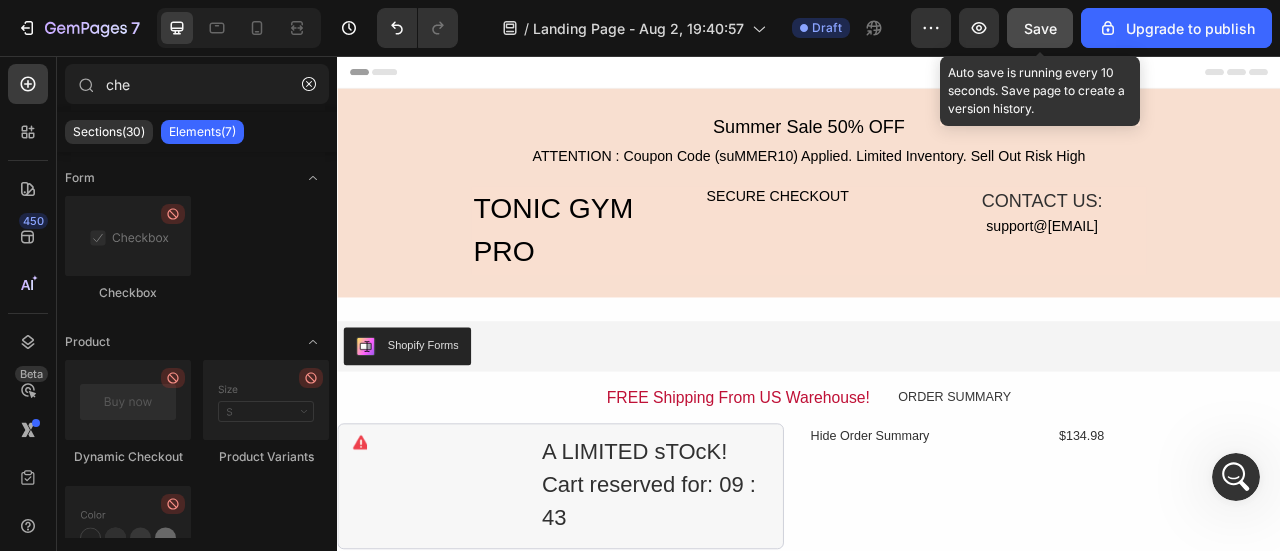 click on "Save" at bounding box center (1040, 28) 